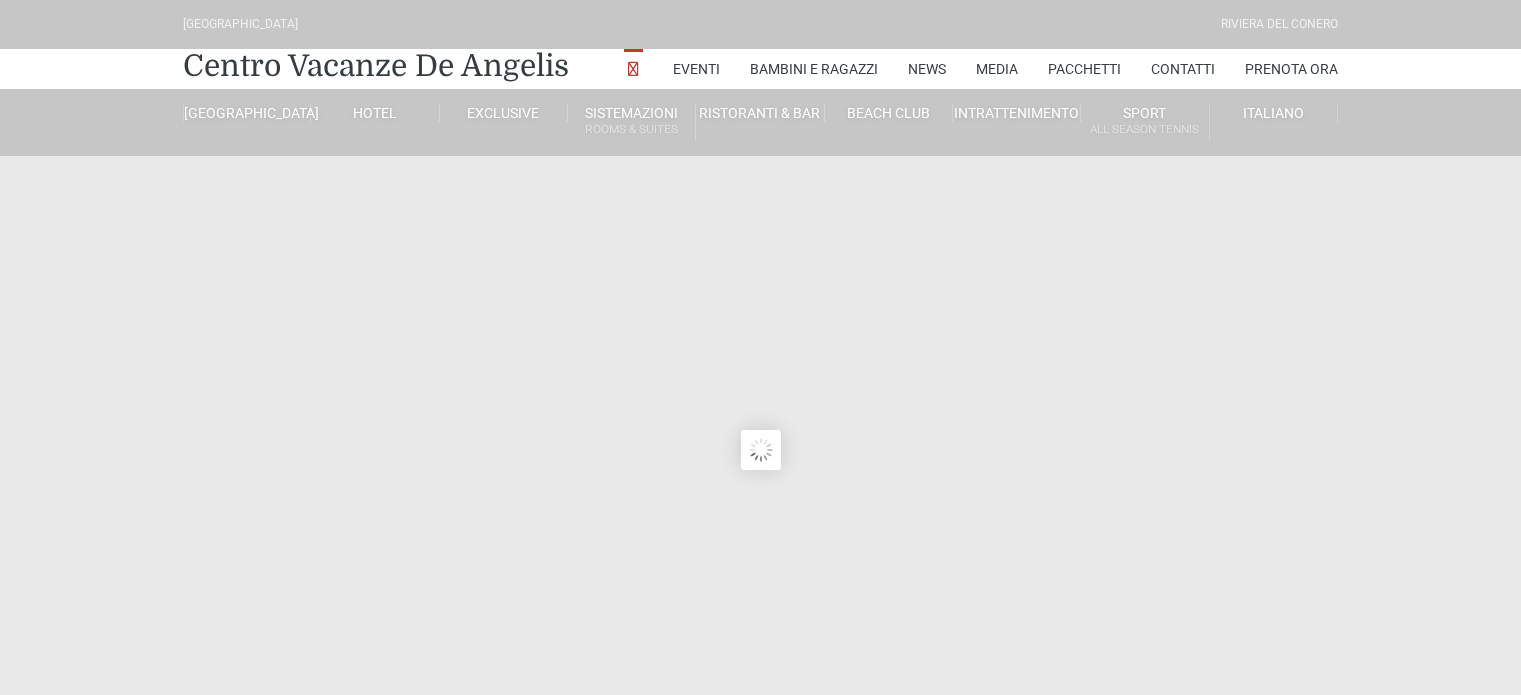 scroll, scrollTop: 0, scrollLeft: 0, axis: both 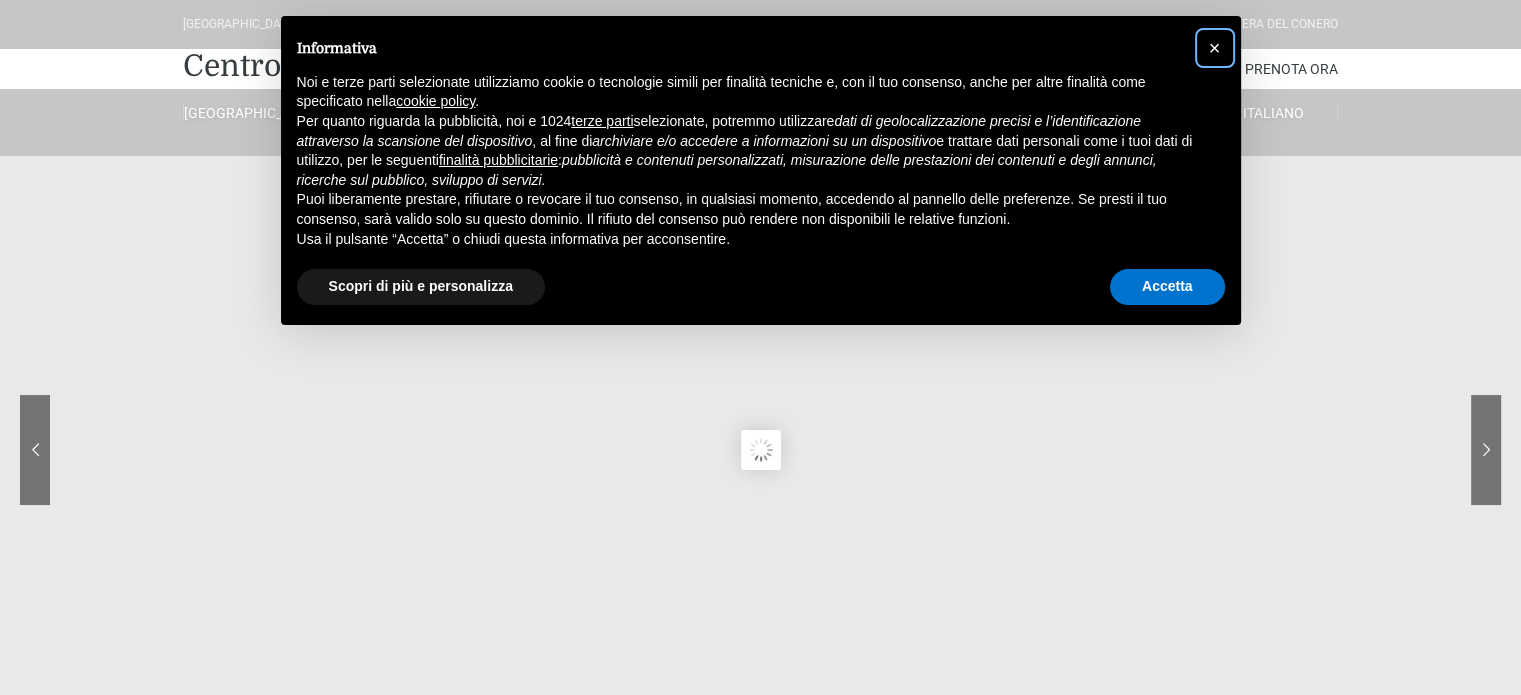 click on "×" at bounding box center [1215, 48] 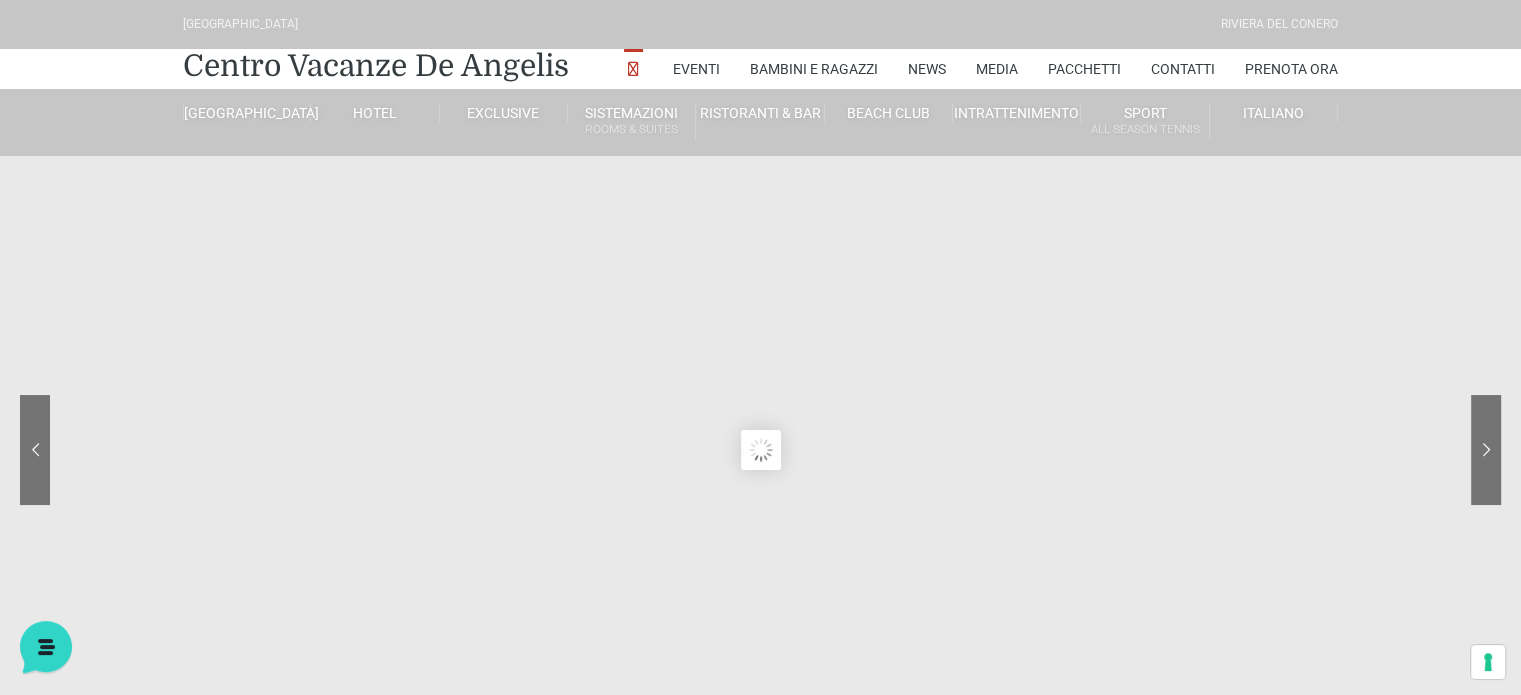 scroll, scrollTop: 0, scrollLeft: 0, axis: both 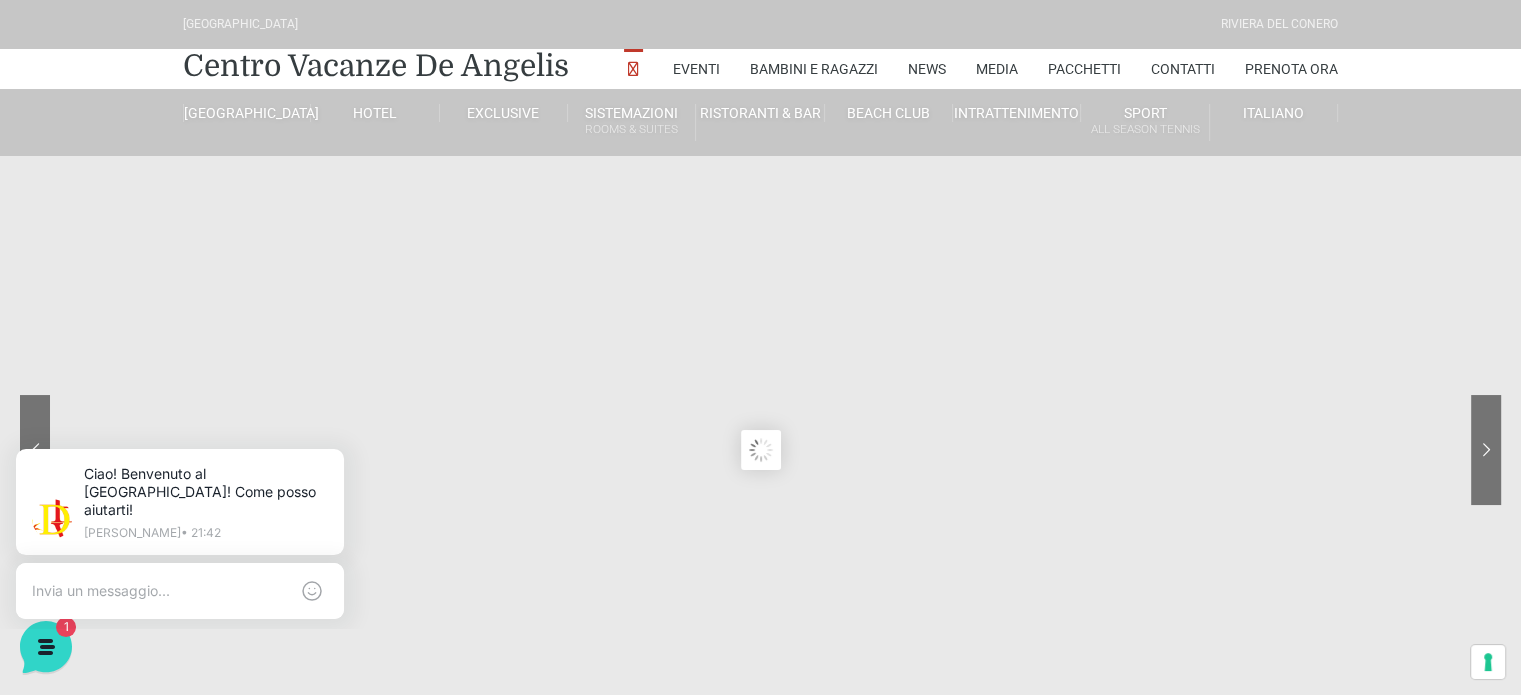 click at bounding box center [160, 591] 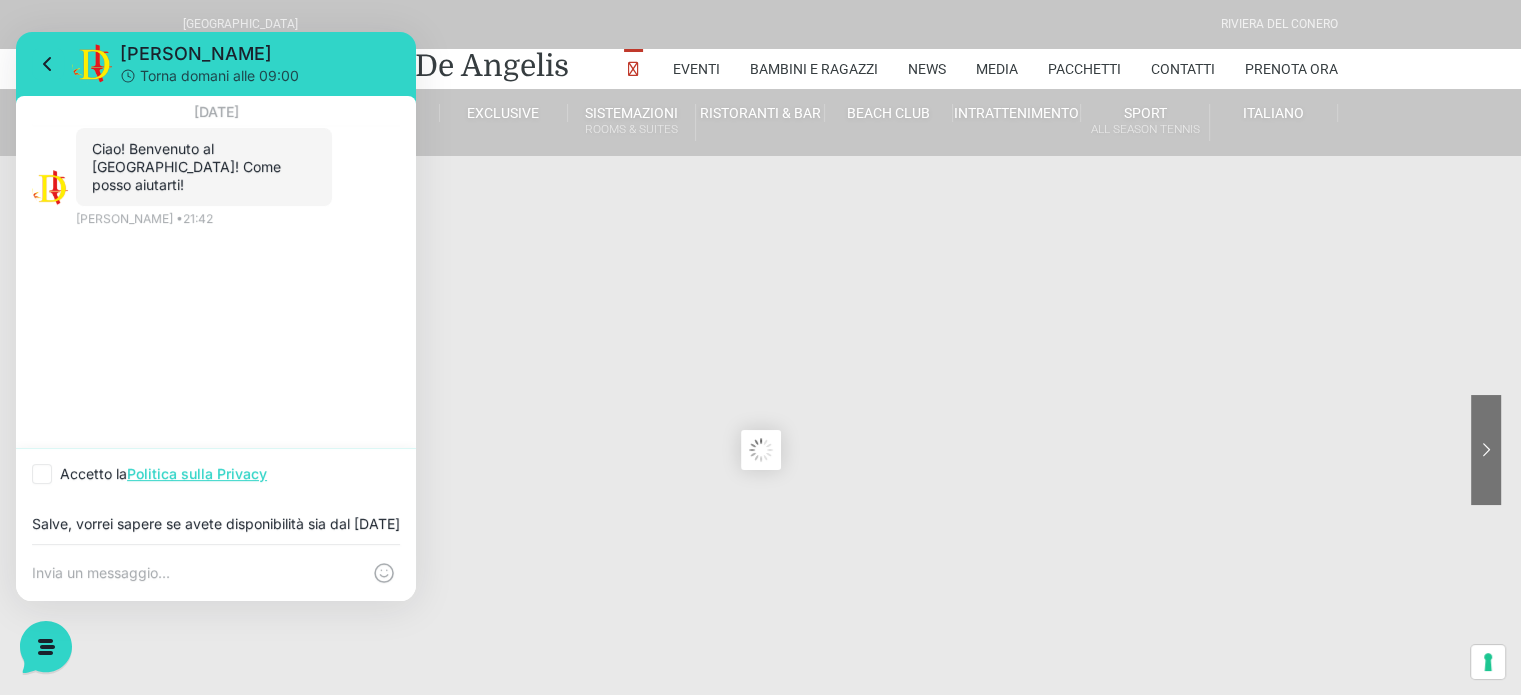 scroll, scrollTop: 0, scrollLeft: 819, axis: horizontal 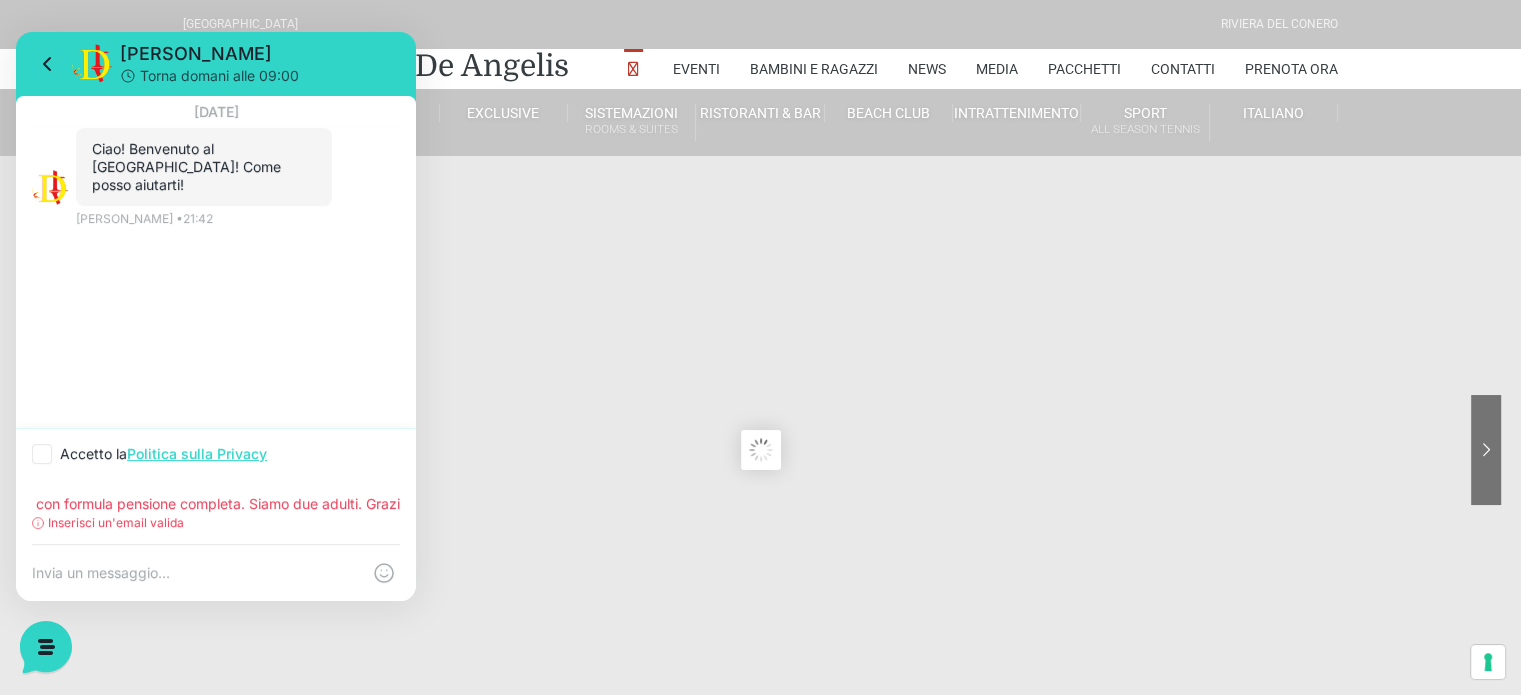 type on "Salve, vorrei sapere se avete disponibilità sia dal [DATE] al [DATE] sia dal 16 al 23 e avere il prezzo FINITO compreso di tutto con formula pensione completa. Siamo due adulti. Grazie" 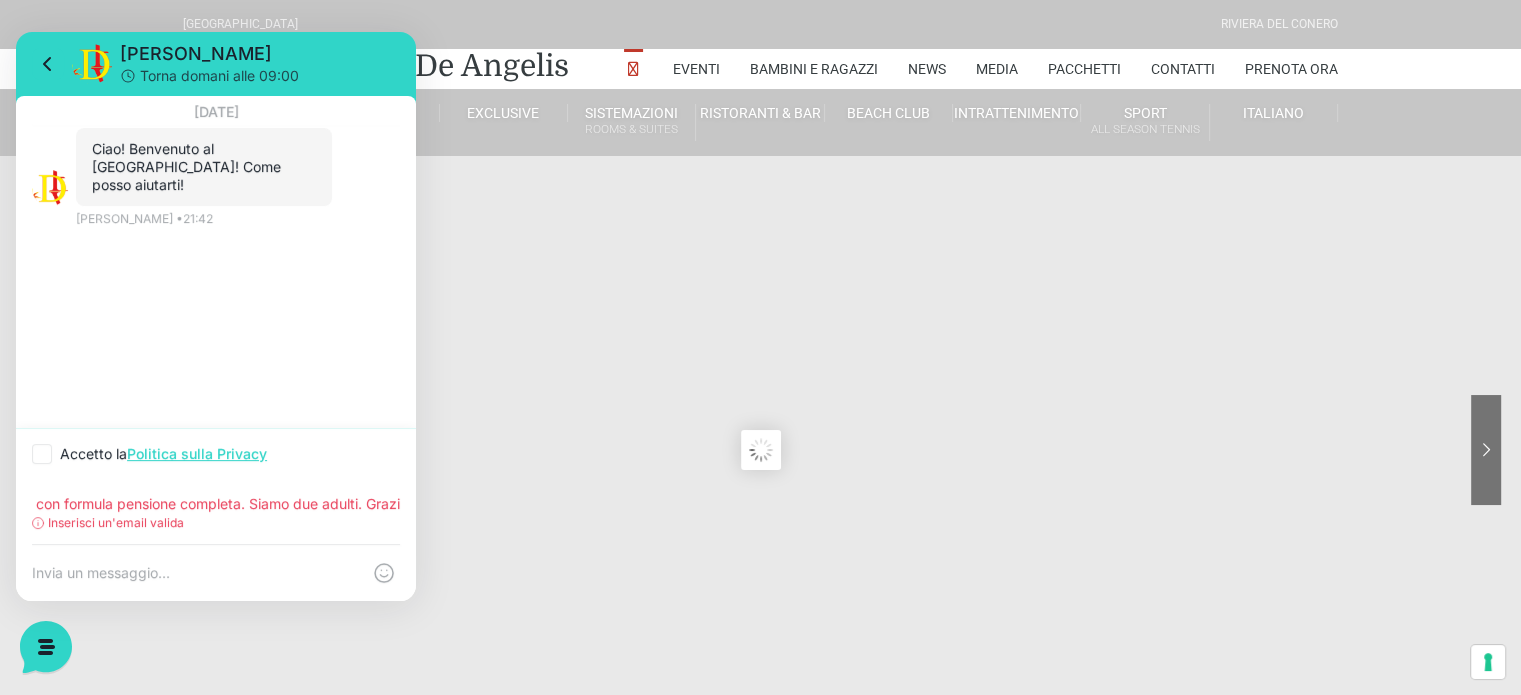 click on "Accetto la  Politica sulla Privacy" at bounding box center (149, 454) 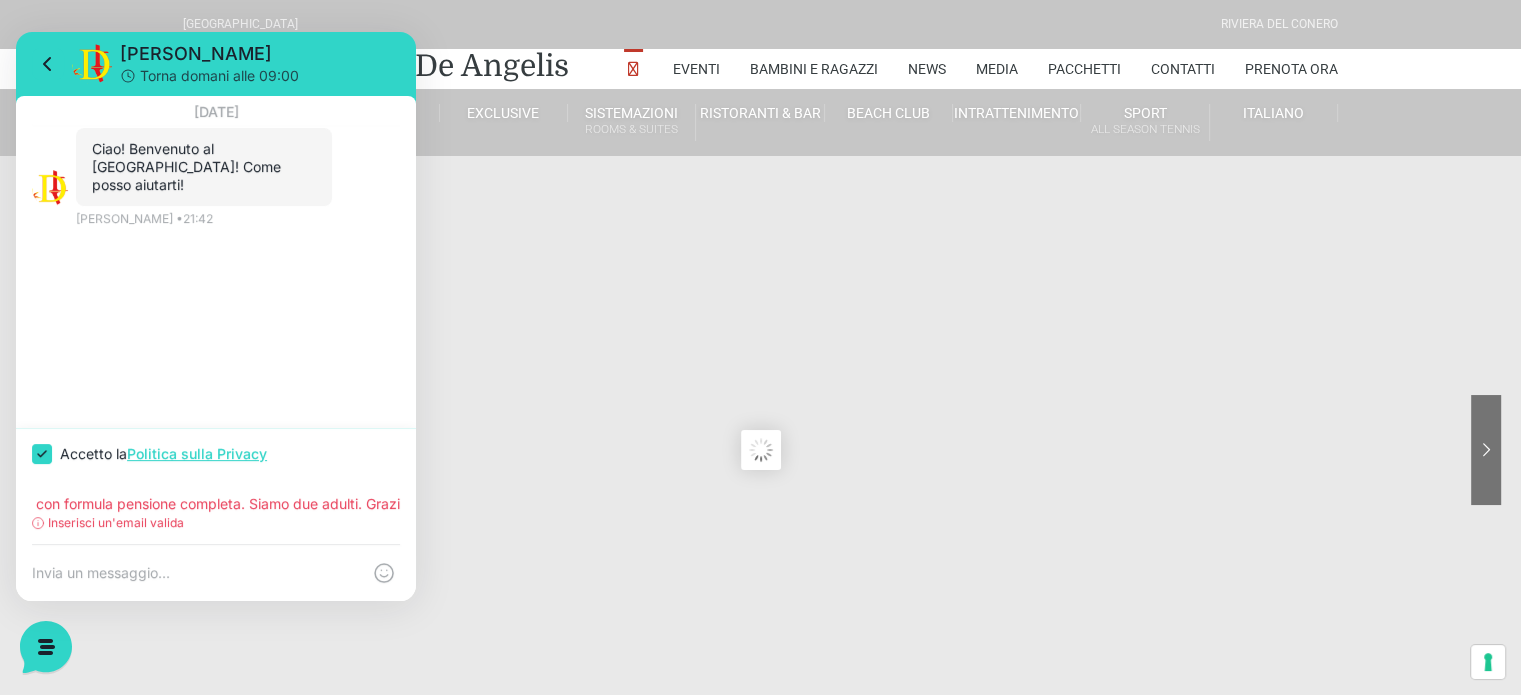checkbox on "true" 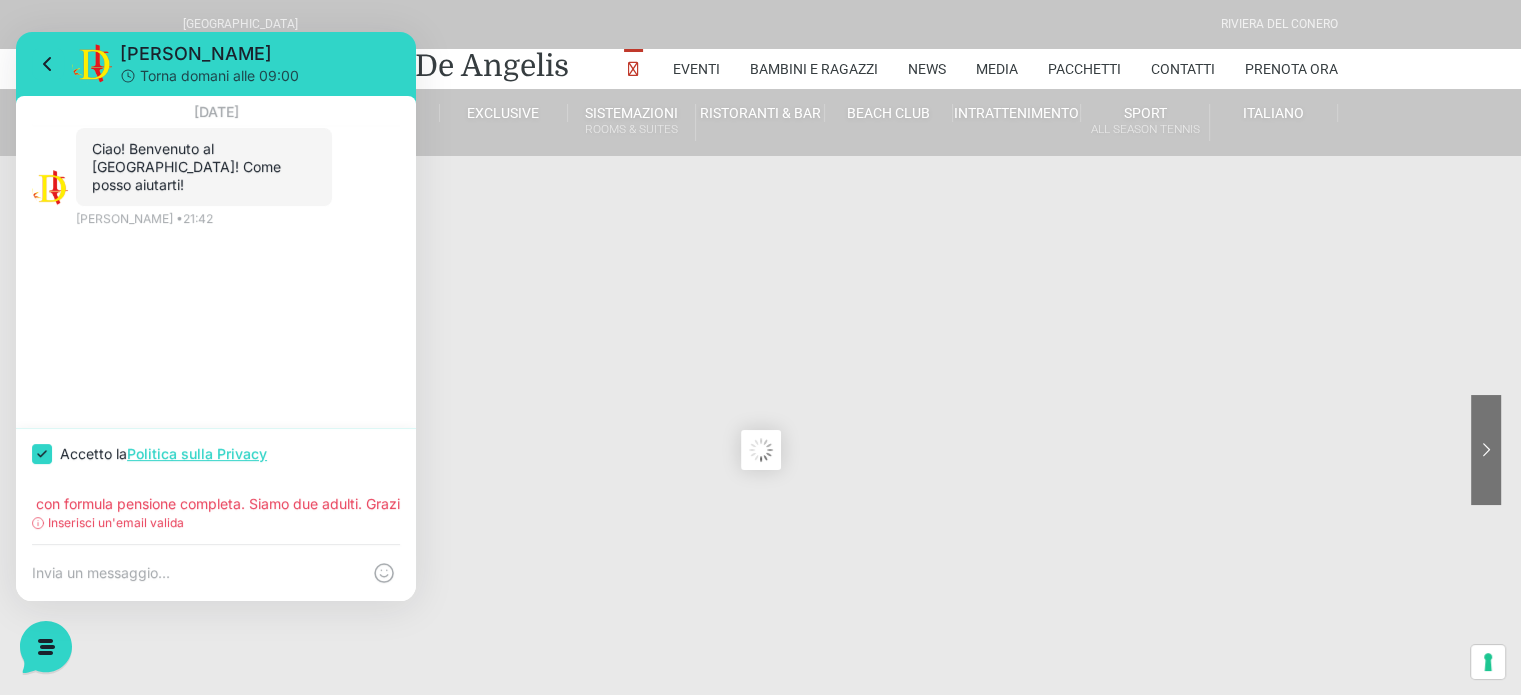 scroll, scrollTop: 0, scrollLeft: 0, axis: both 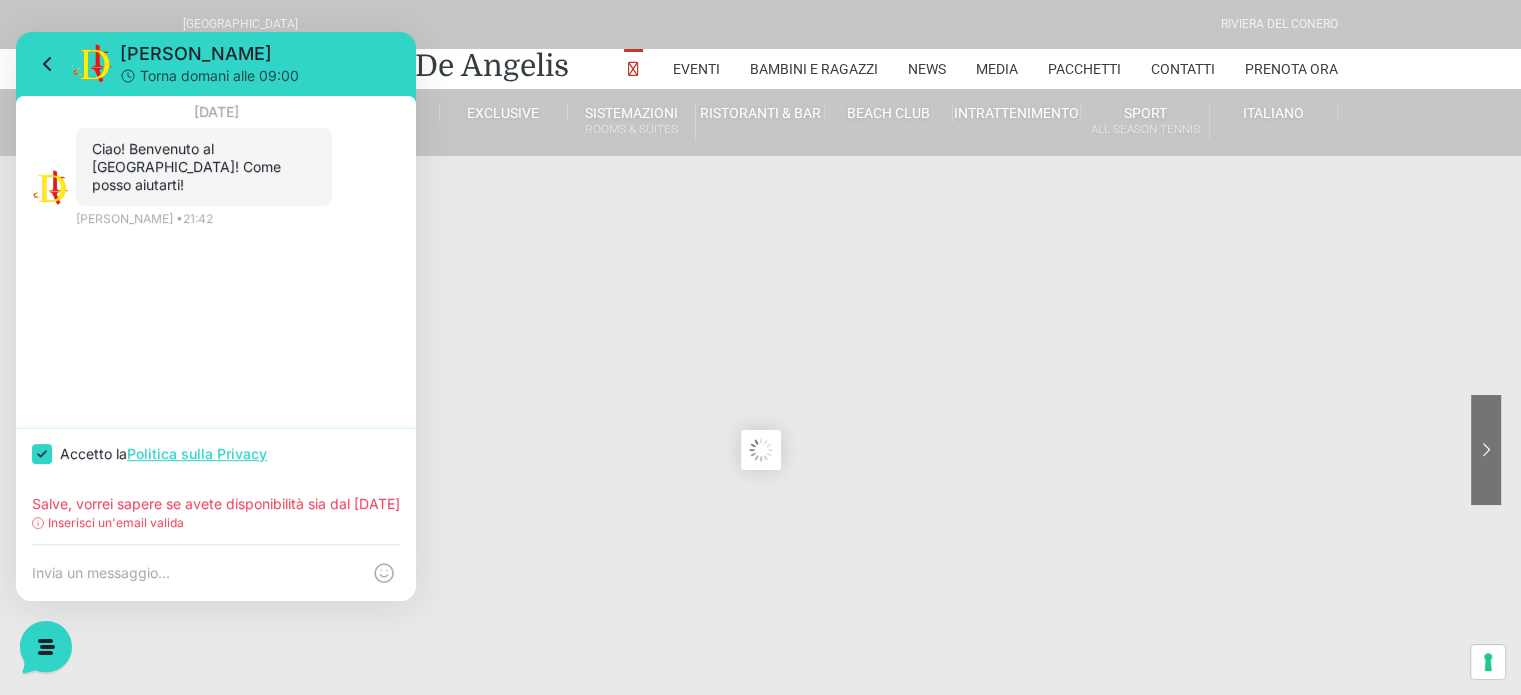 click on "Inserisci un'email valida" at bounding box center [116, 523] 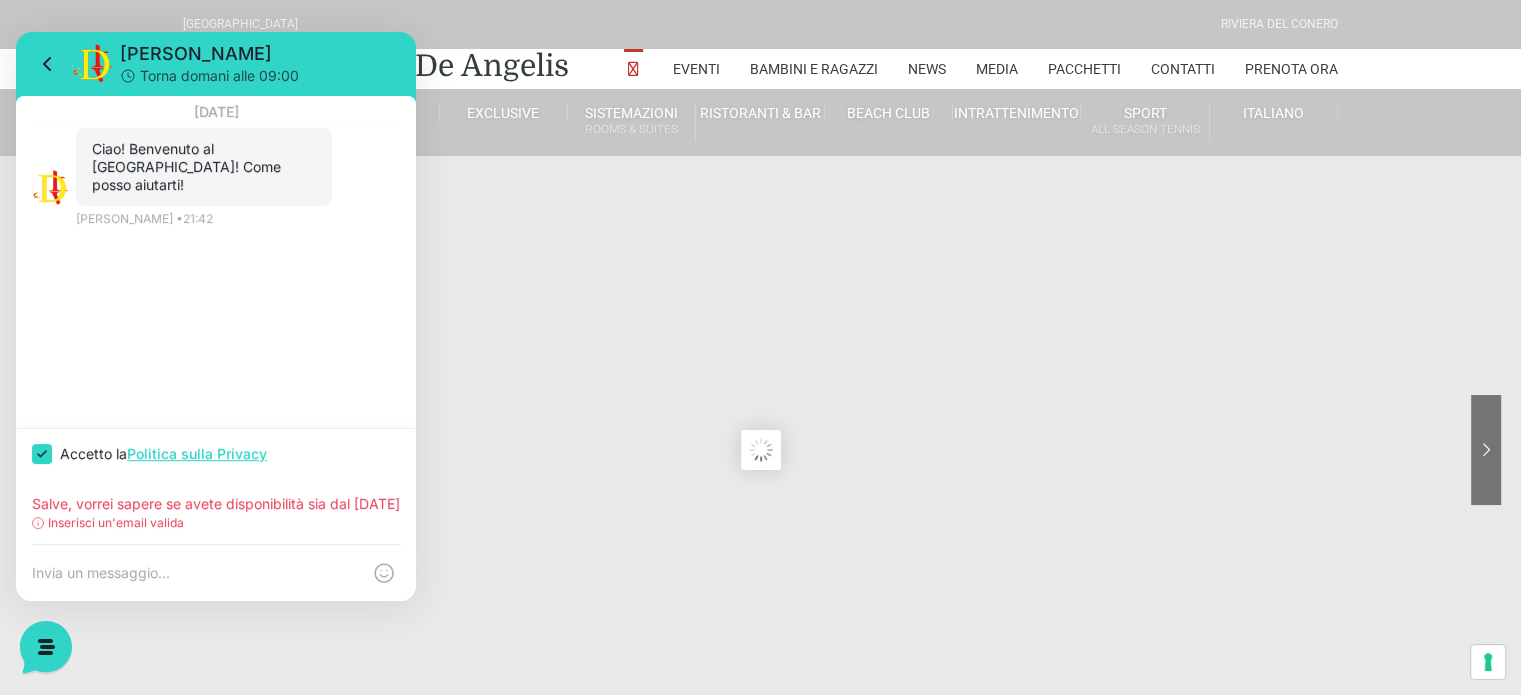 click 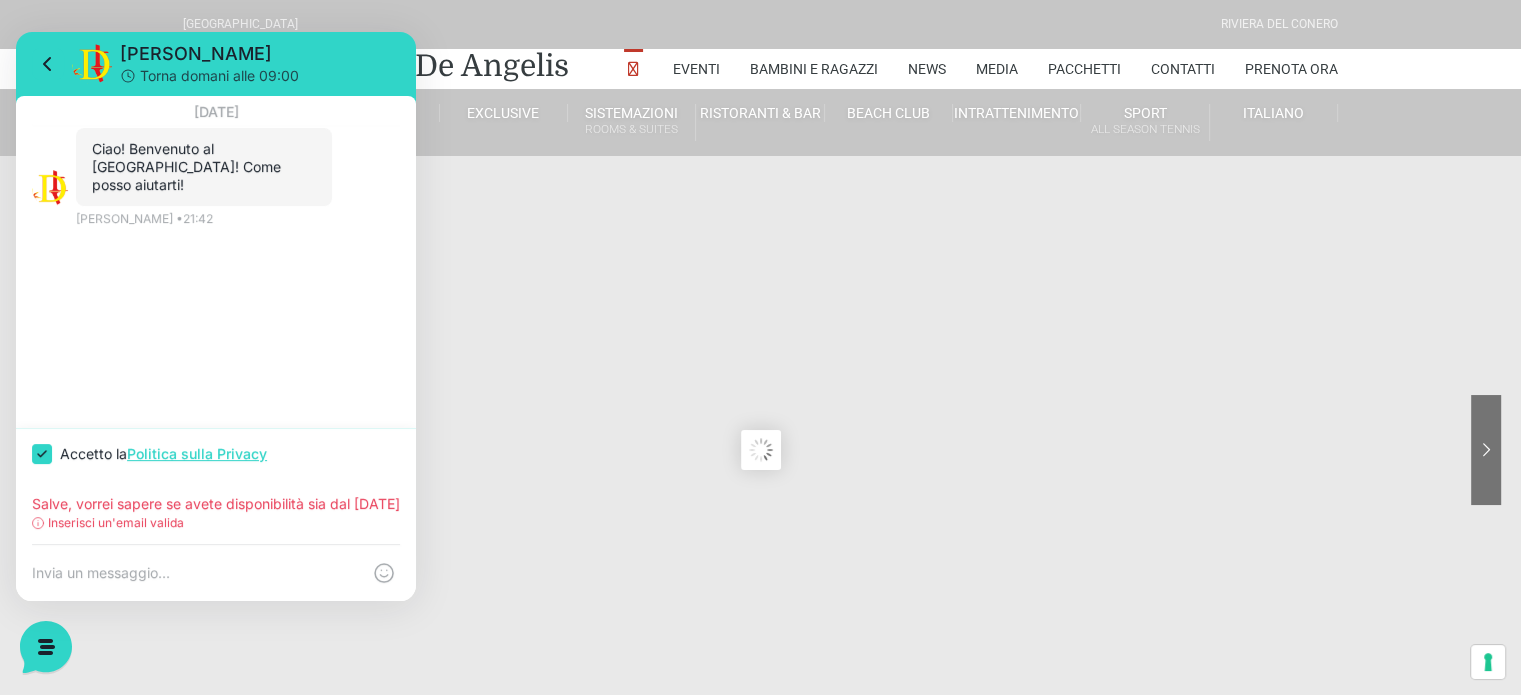 click on "Salve, vorrei sapere se avete disponibilità sia dal [DATE] al [DATE] sia dal 16 al 23 e avere il prezzo FINITO compreso di tutto con formula pensione completa. Siamo due adulti. Grazie" at bounding box center (216, 504) 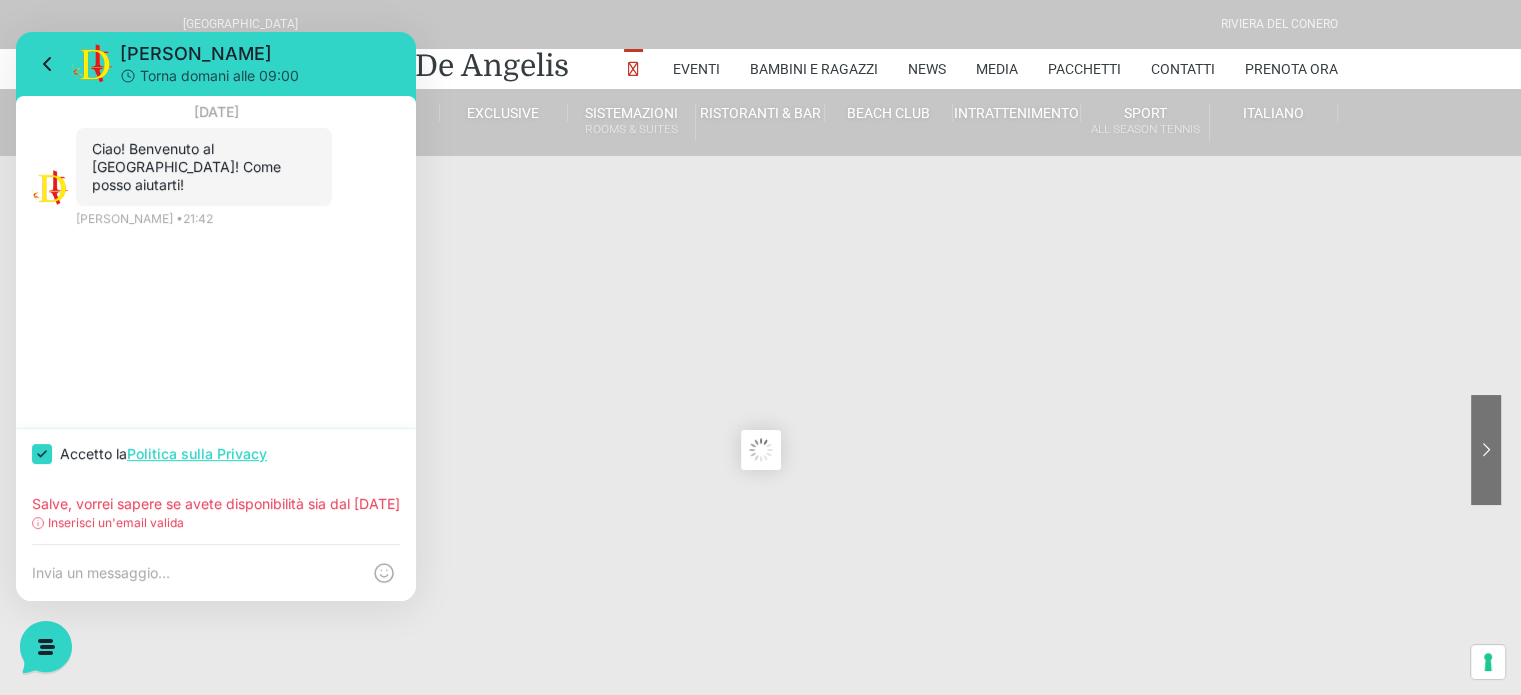 click on "Inserisci un'email valida" at bounding box center [216, 523] 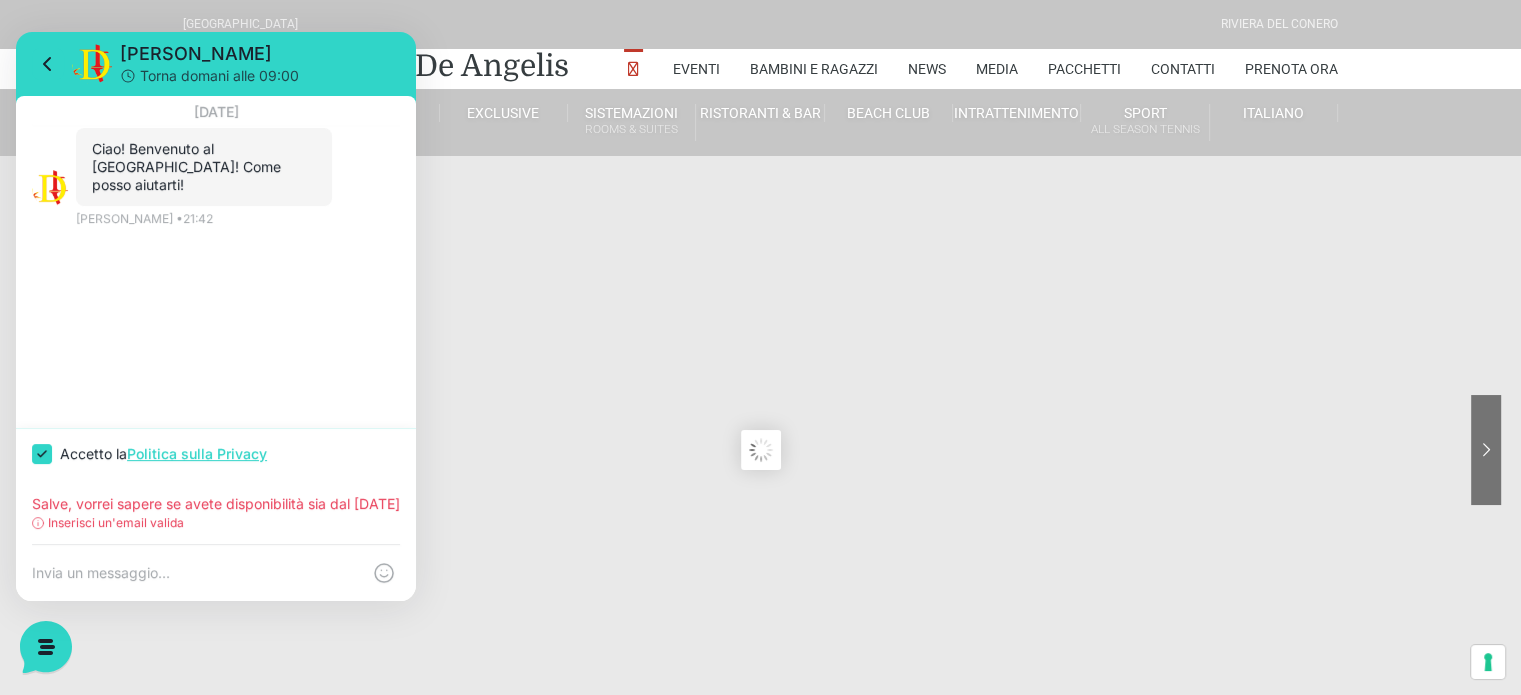 click at bounding box center (216, 573) 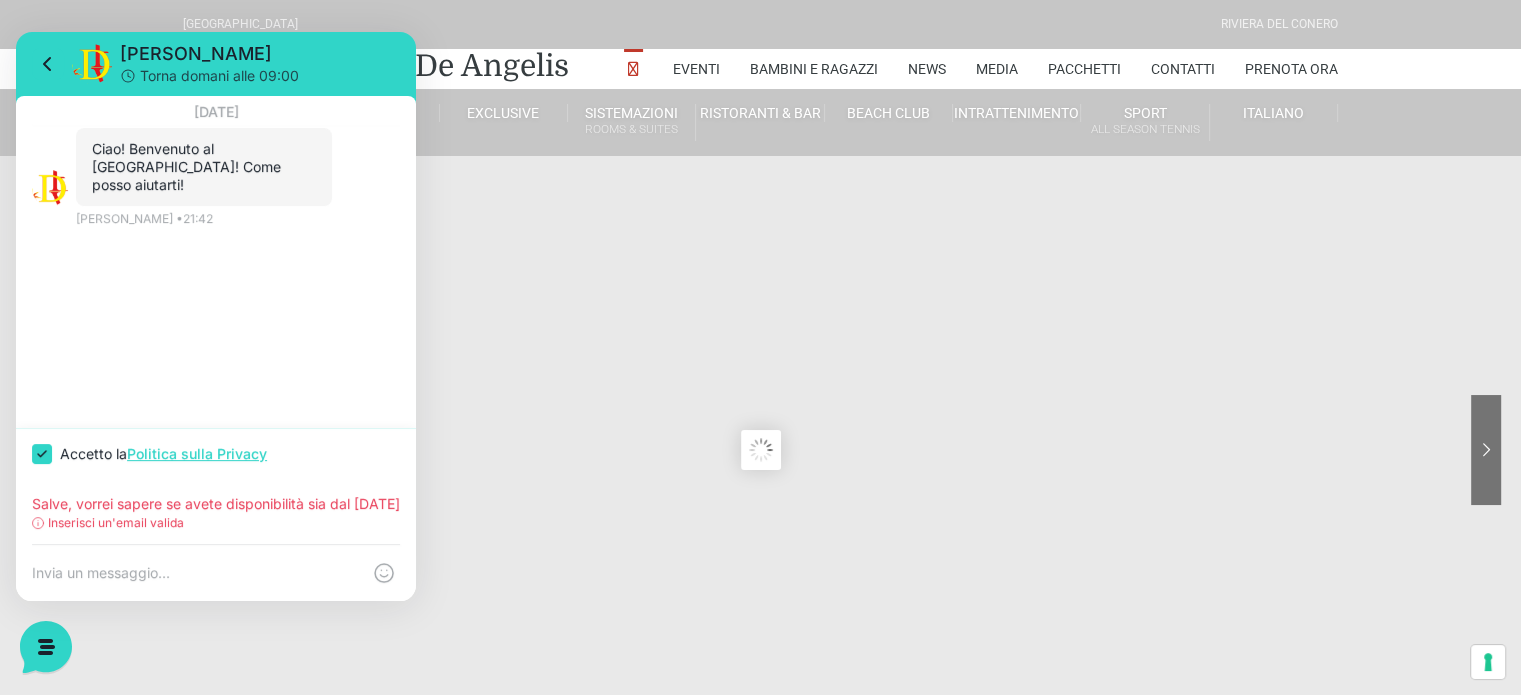 click at bounding box center (196, 573) 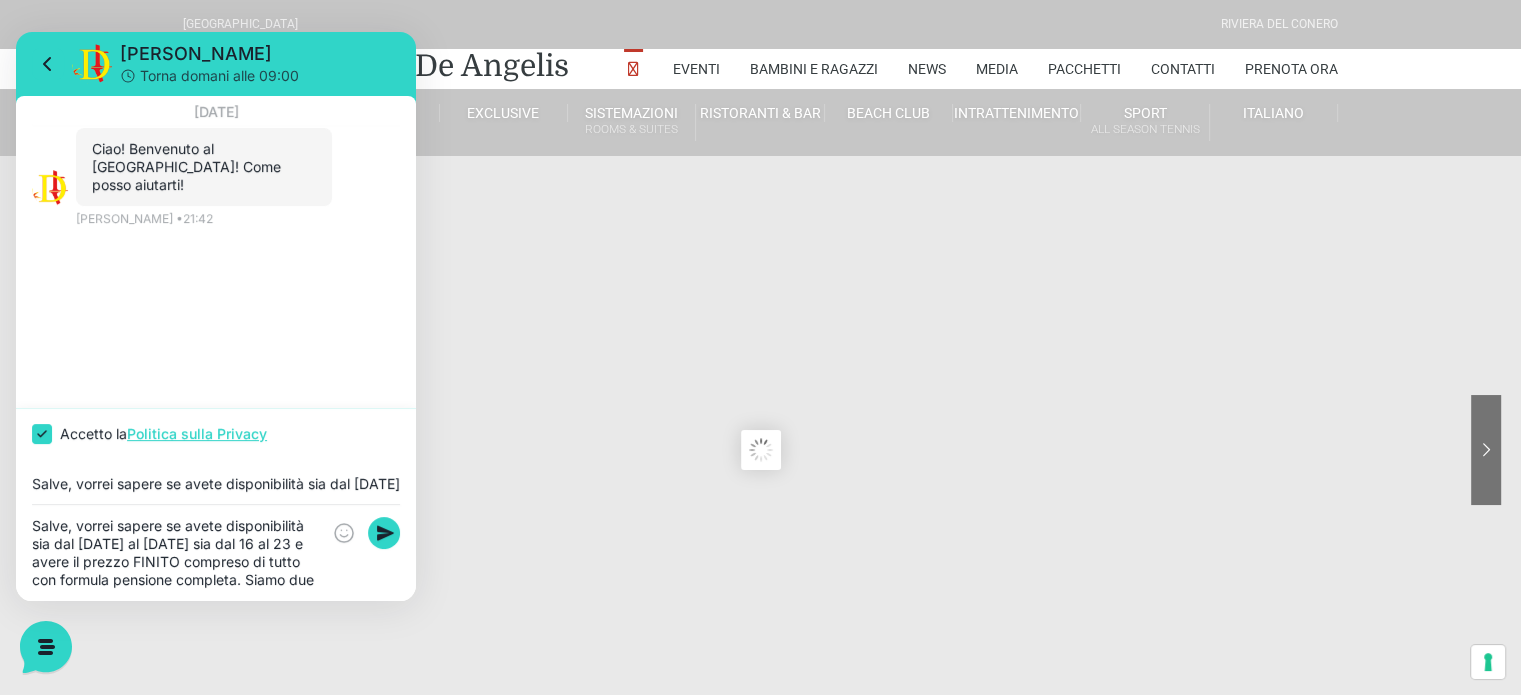 scroll, scrollTop: 16, scrollLeft: 0, axis: vertical 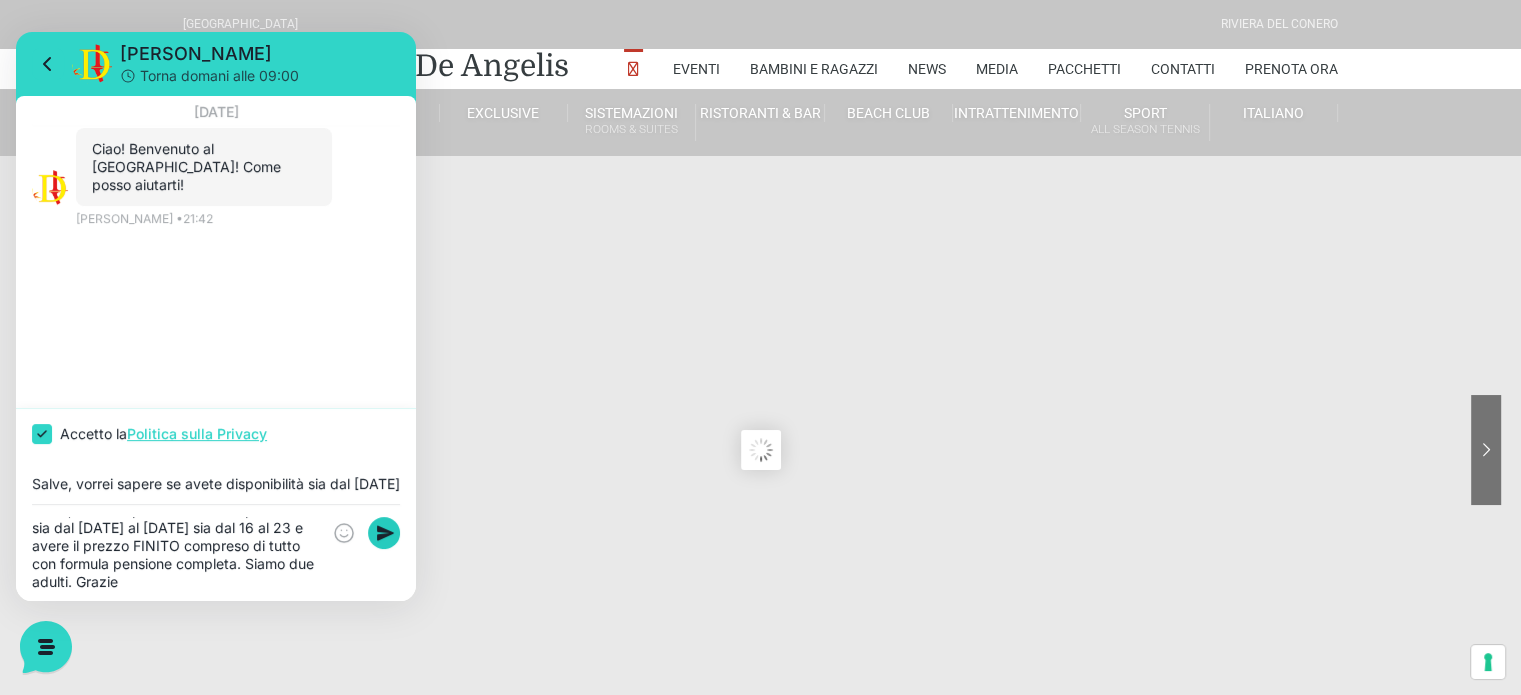 type on "Salve, vorrei sapere se avete disponibilità sia dal [DATE] al [DATE] sia dal 16 al 23 e avere il prezzo FINITO compreso di tutto con formula pensione completa. Siamo due adulti. Grazie" 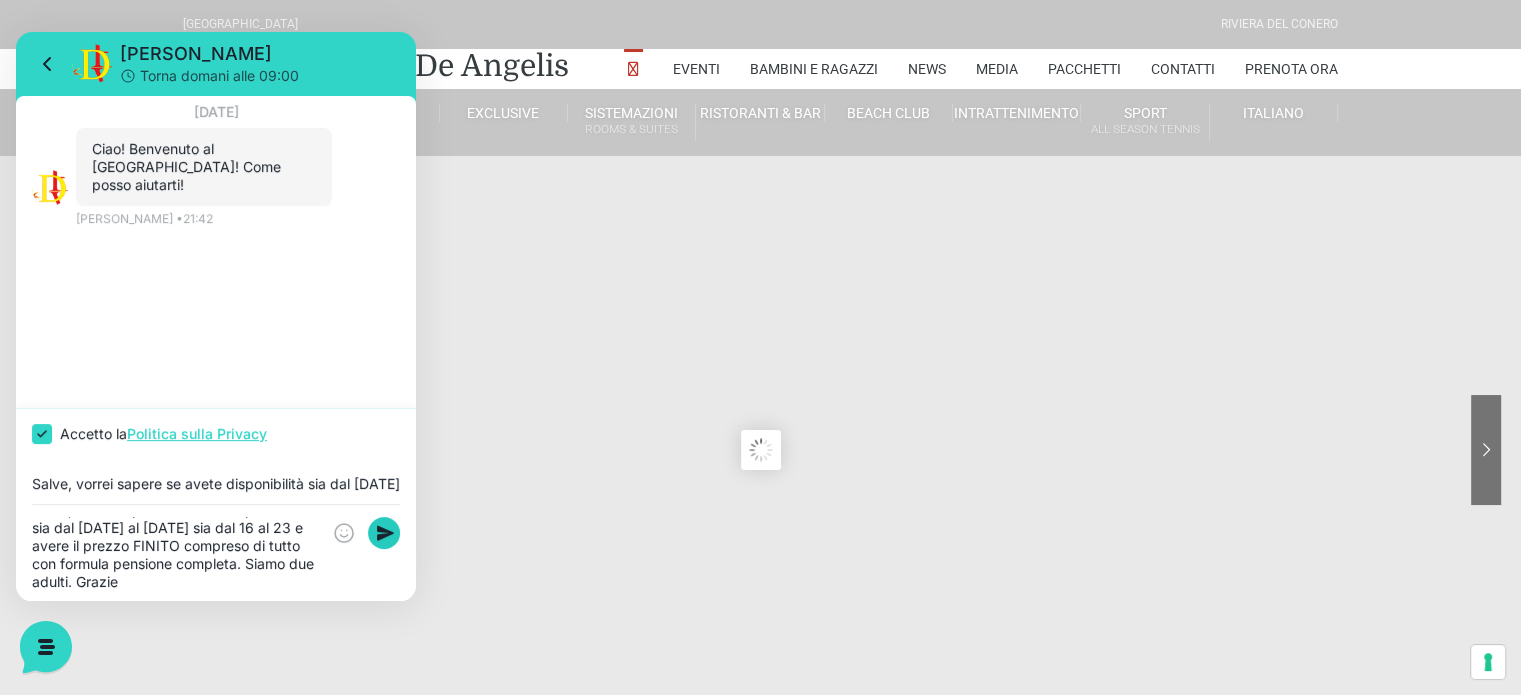 click 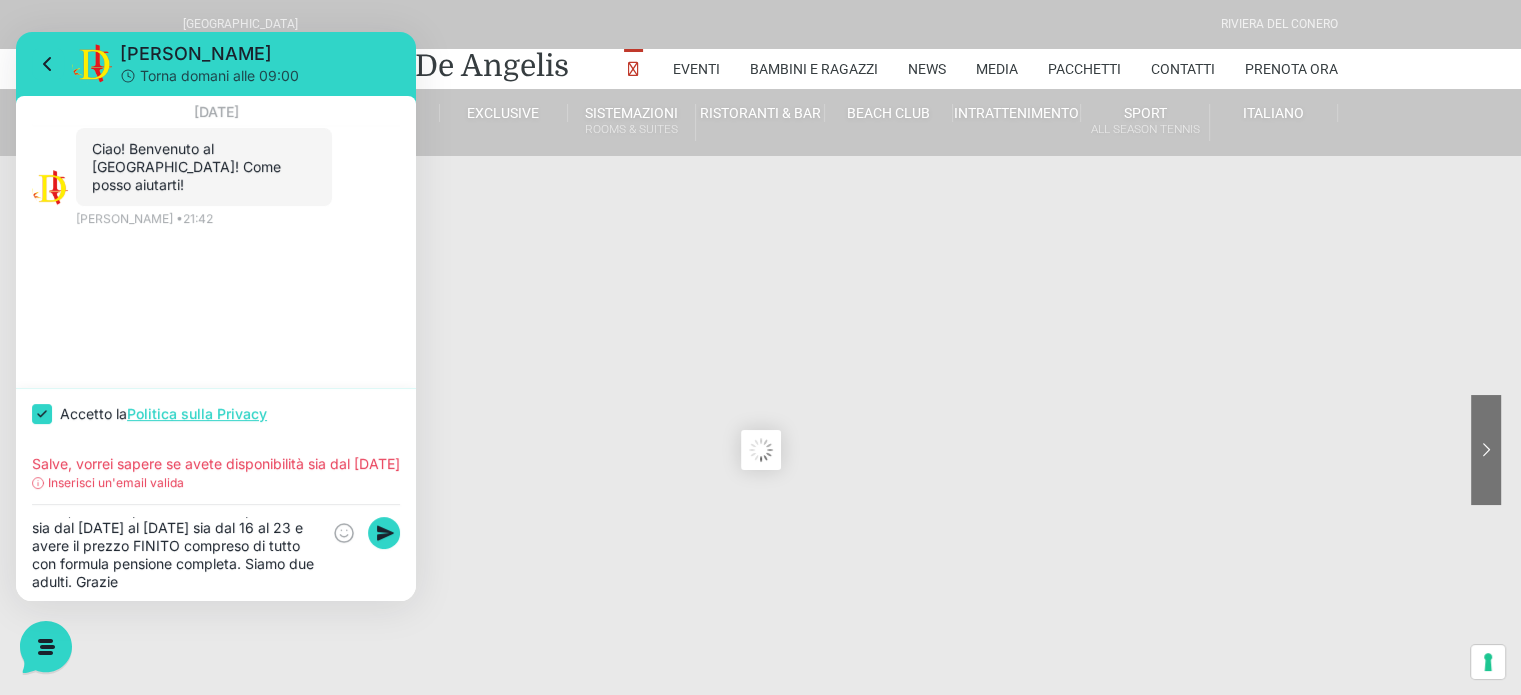 click on "Inserisci un'email valida" at bounding box center [116, 483] 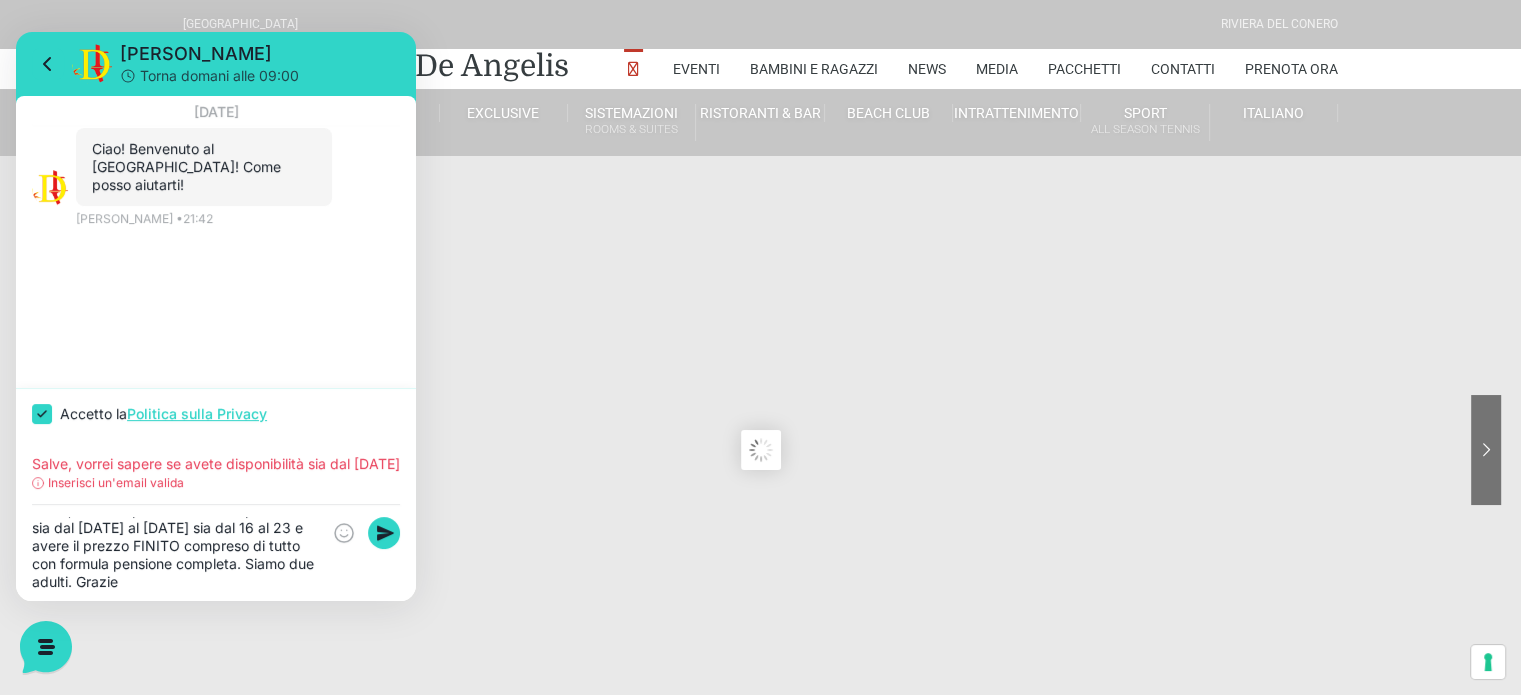 click on "Ciao! Benvenuto al [GEOGRAPHIC_DATA]! Come posso aiutarti! 21:42 [PERSON_NAME] •  21:42" at bounding box center [216, 186] 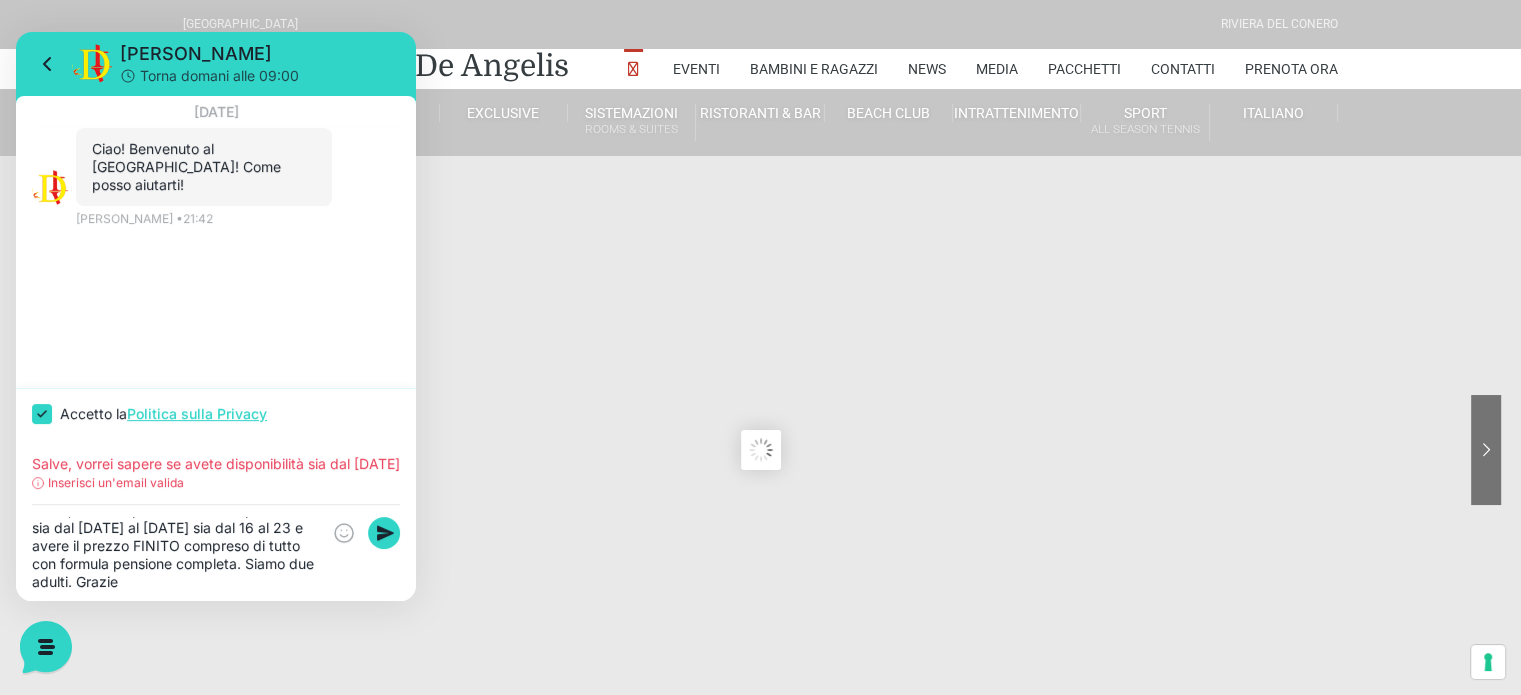 click on "Accetto la  Politica sulla Privacy" at bounding box center (38, 414) 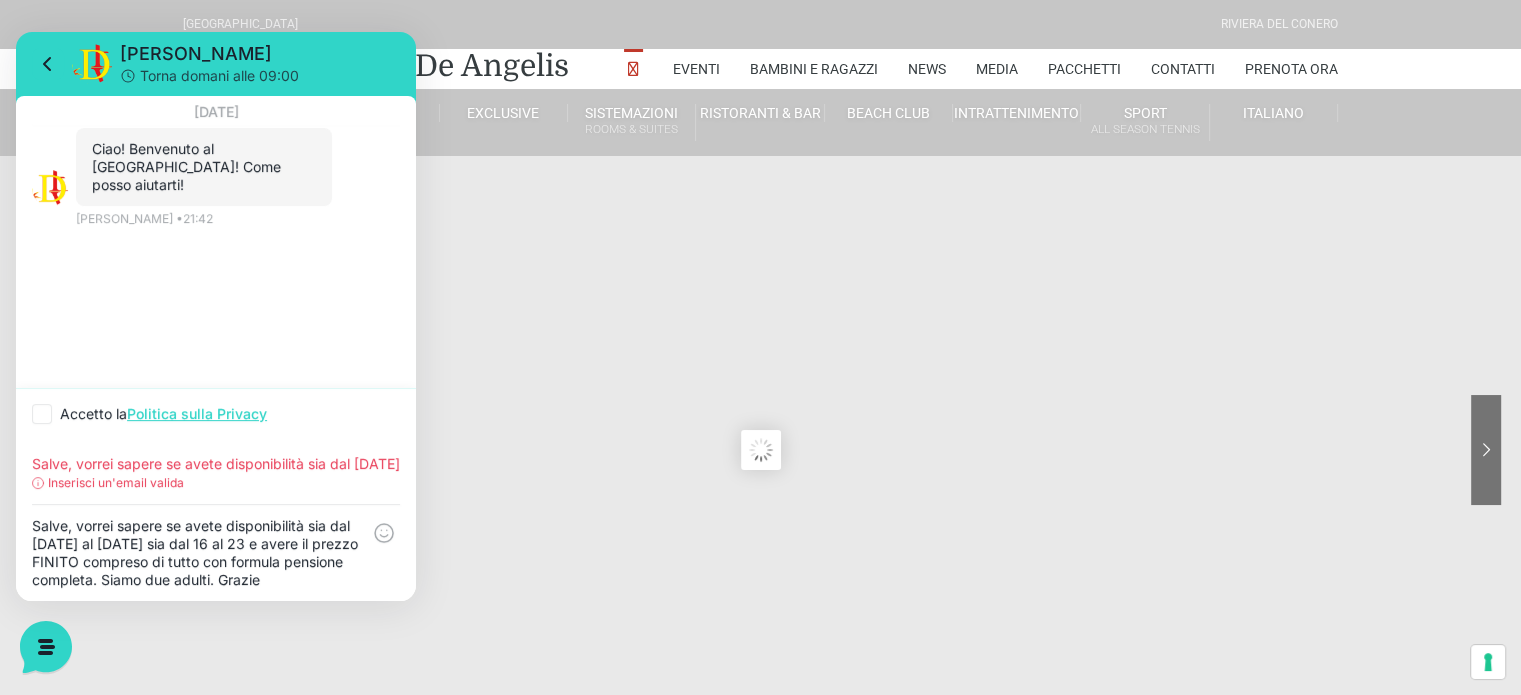 scroll, scrollTop: 0, scrollLeft: 0, axis: both 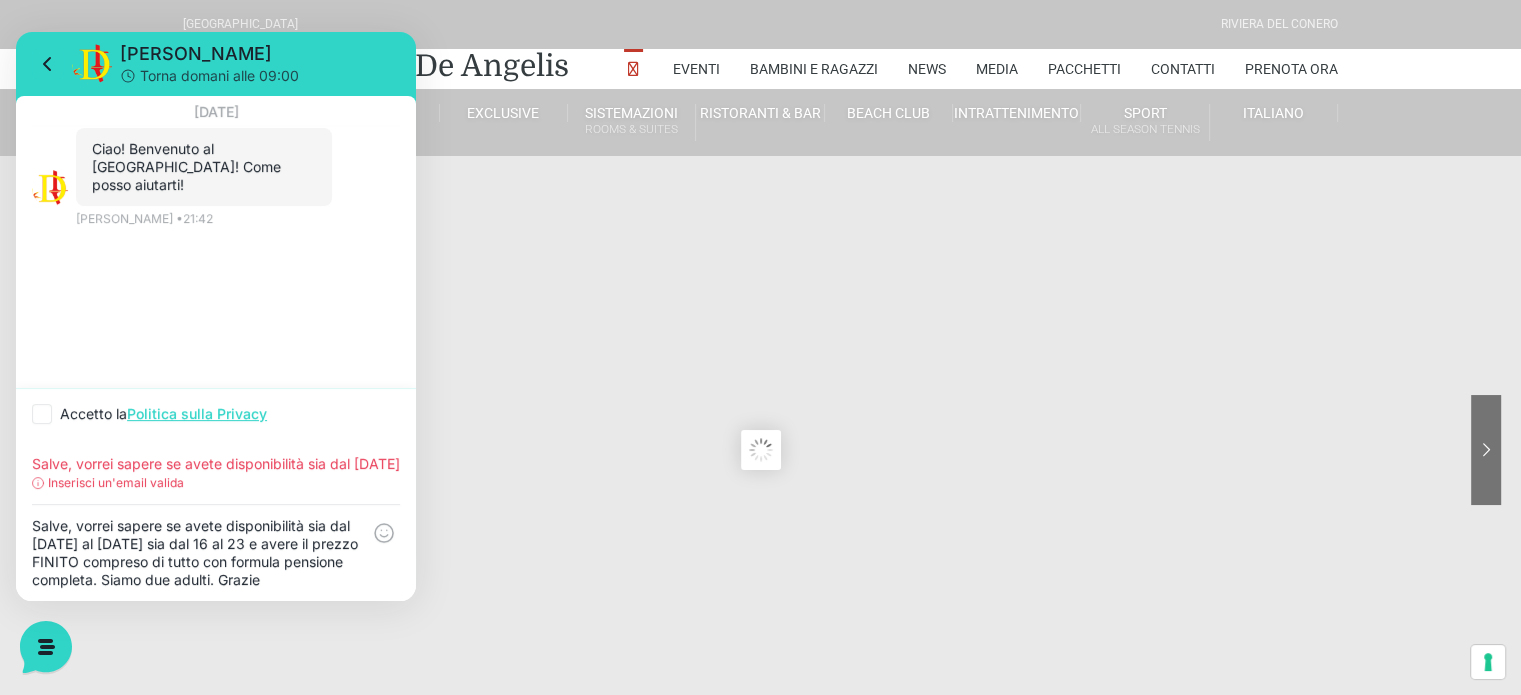 click 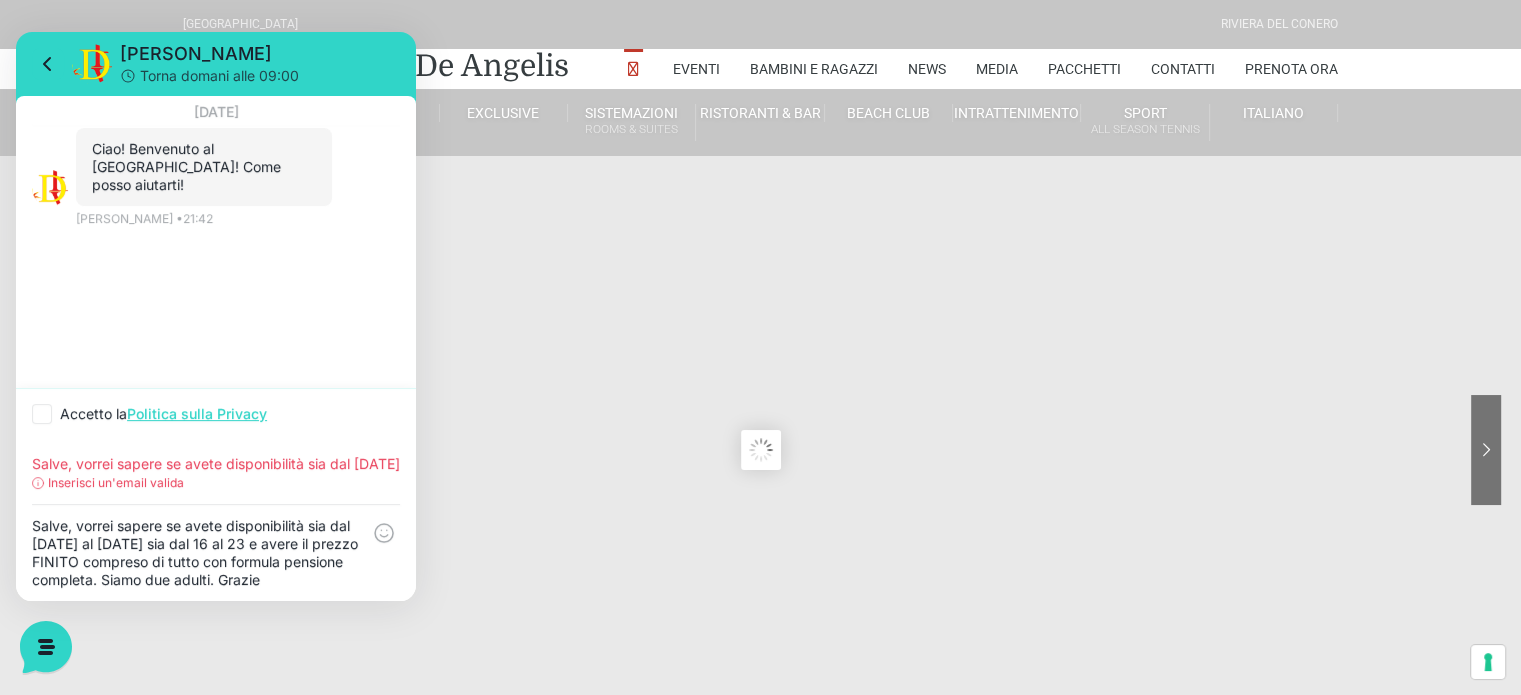 click on "Accetto la  Politica sulla Privacy" at bounding box center [38, 414] 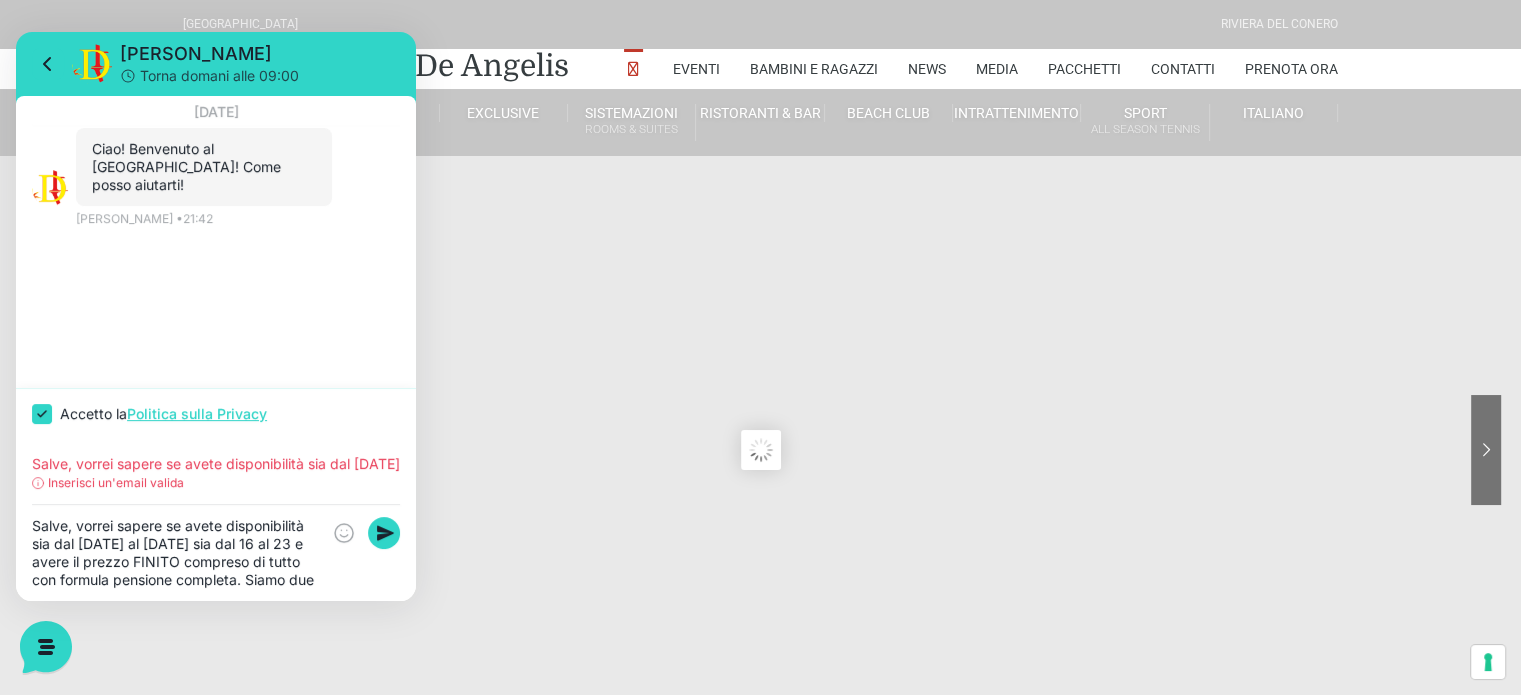 click 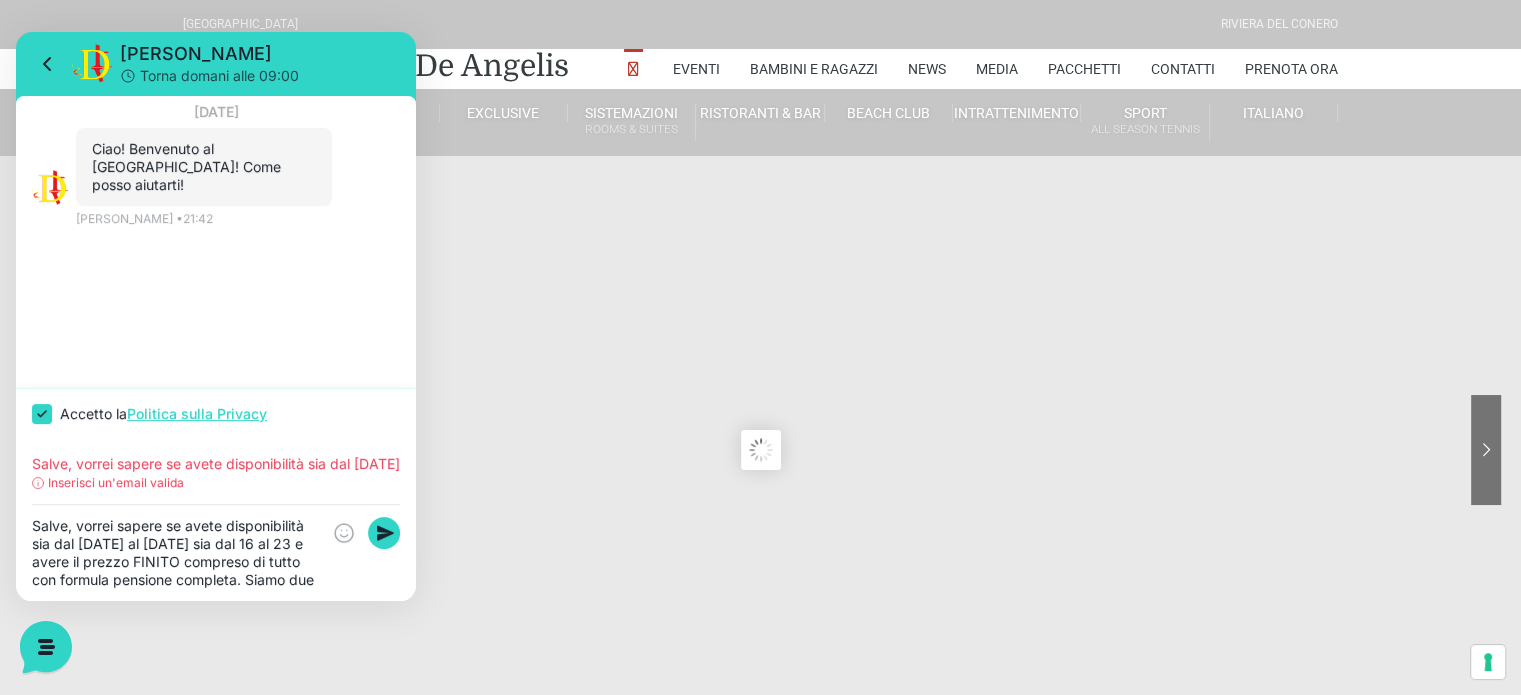 click on "Accetto la  Politica sulla Privacy" at bounding box center (38, 414) 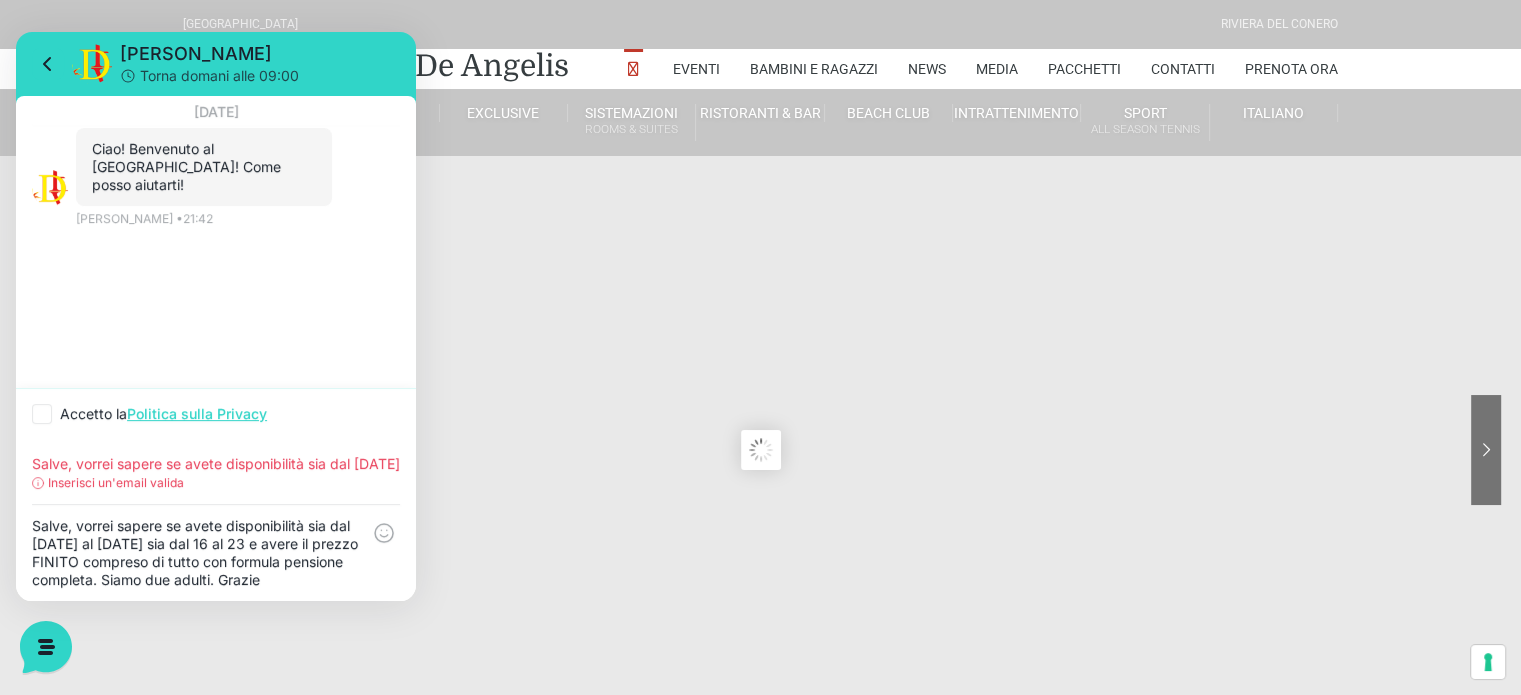 click 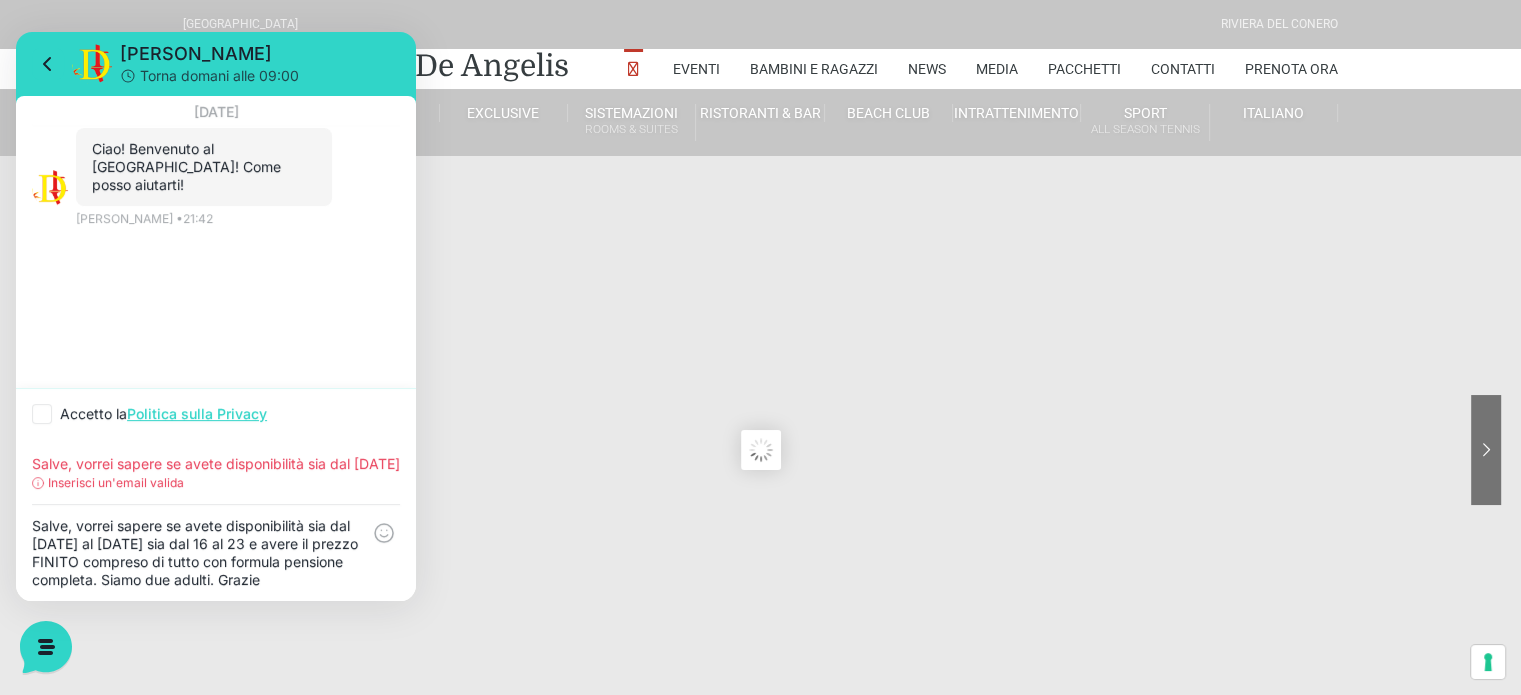 click on "Accetto la  Politica sulla Privacy" at bounding box center (38, 414) 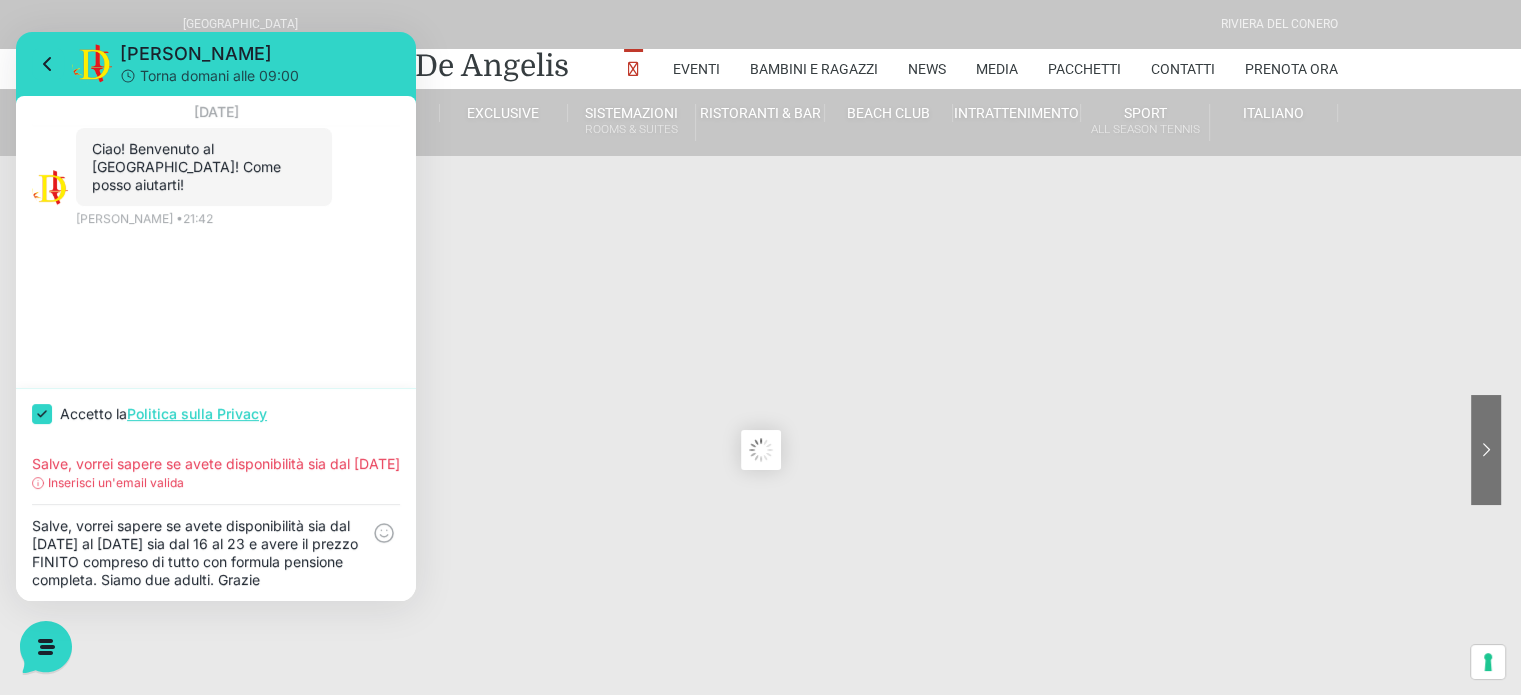 checkbox on "true" 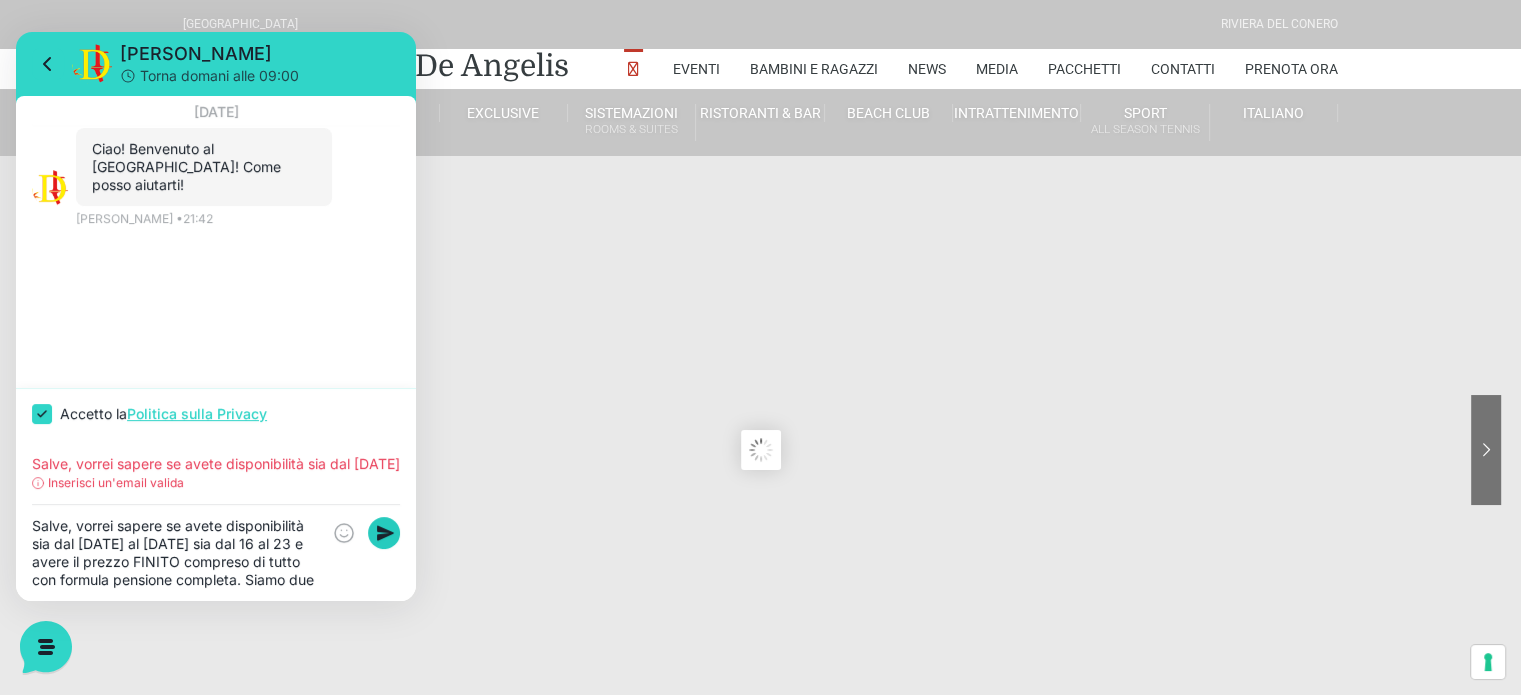 click 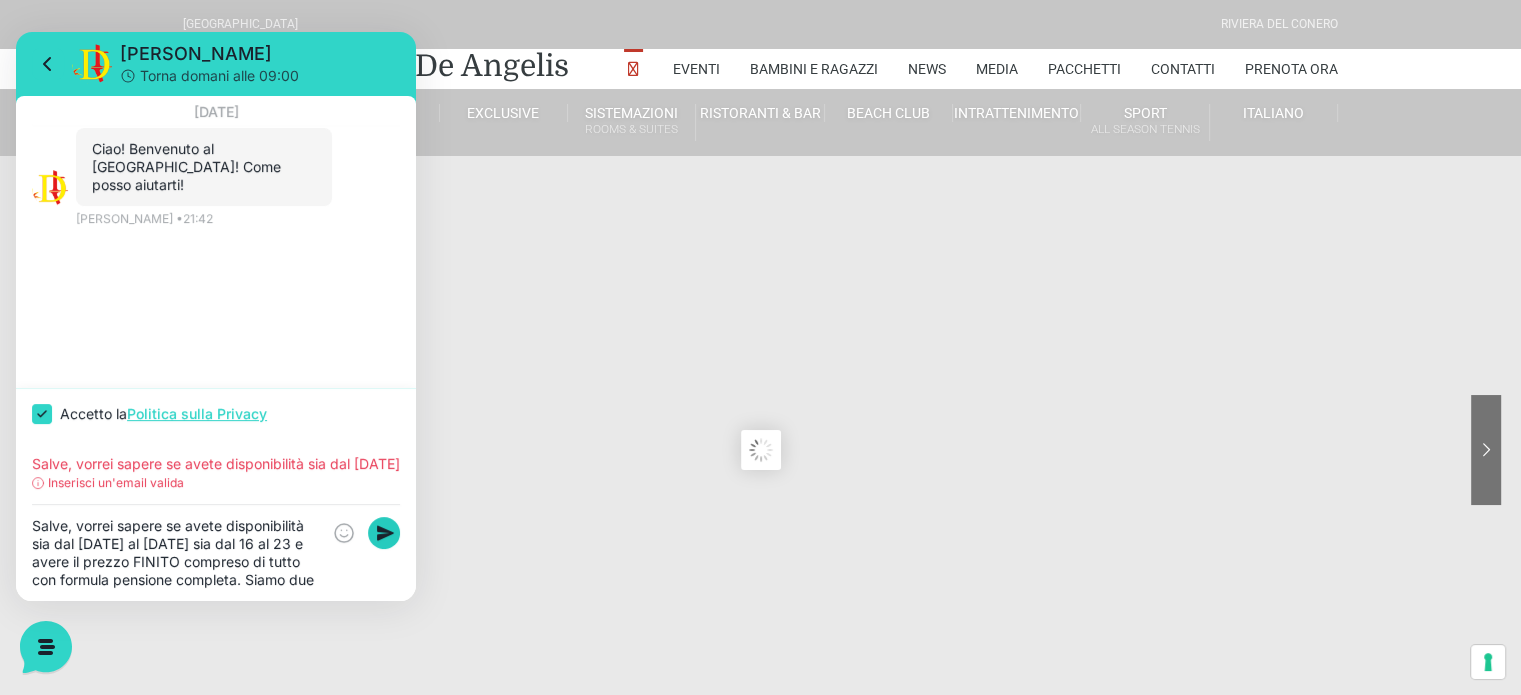 click 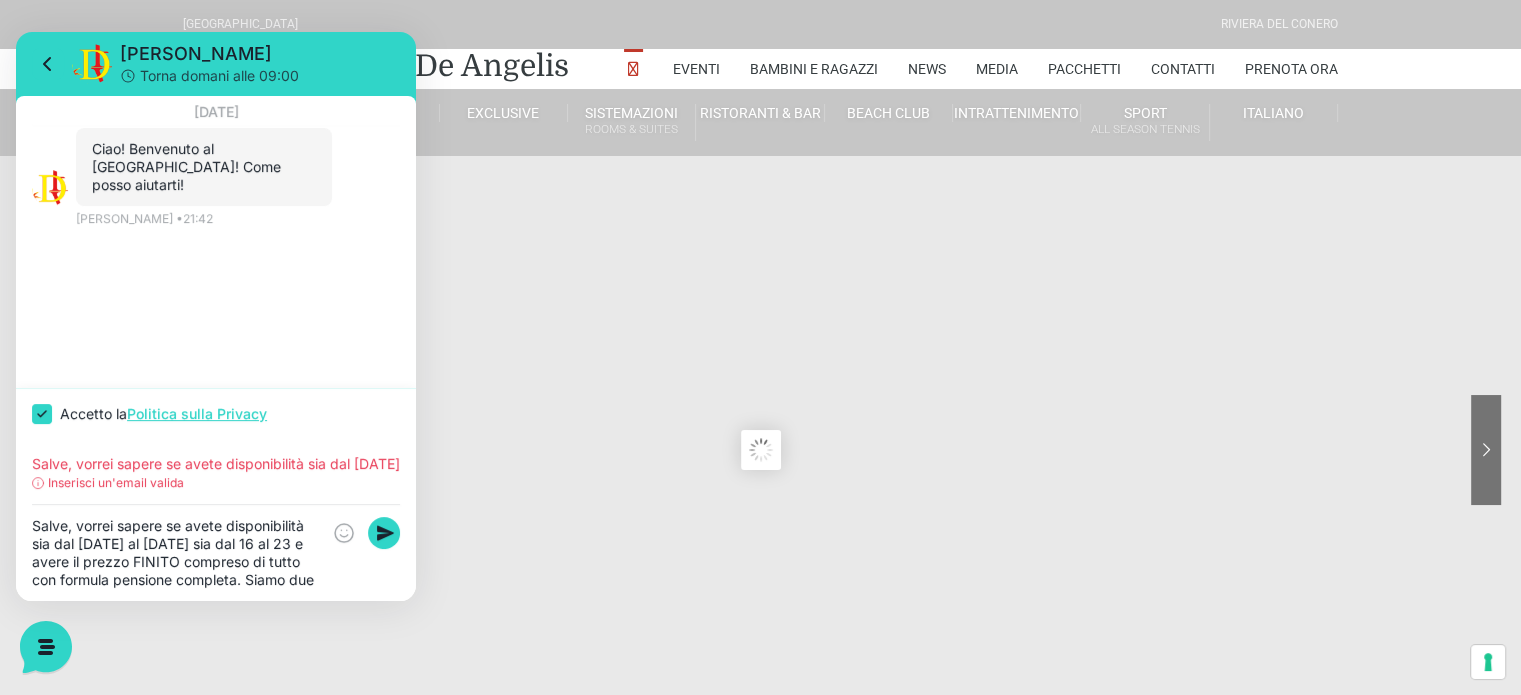 click 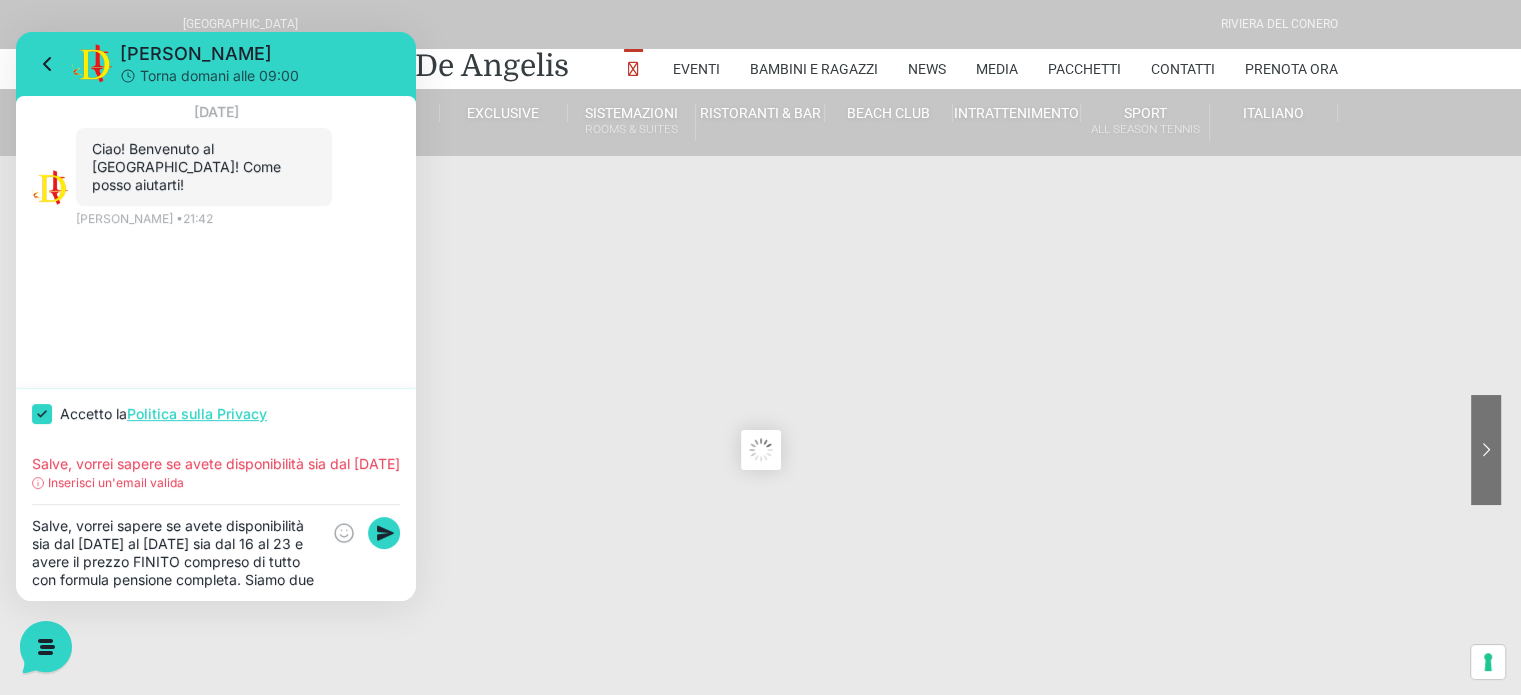 click on "Inserisci un'email valida" at bounding box center [116, 483] 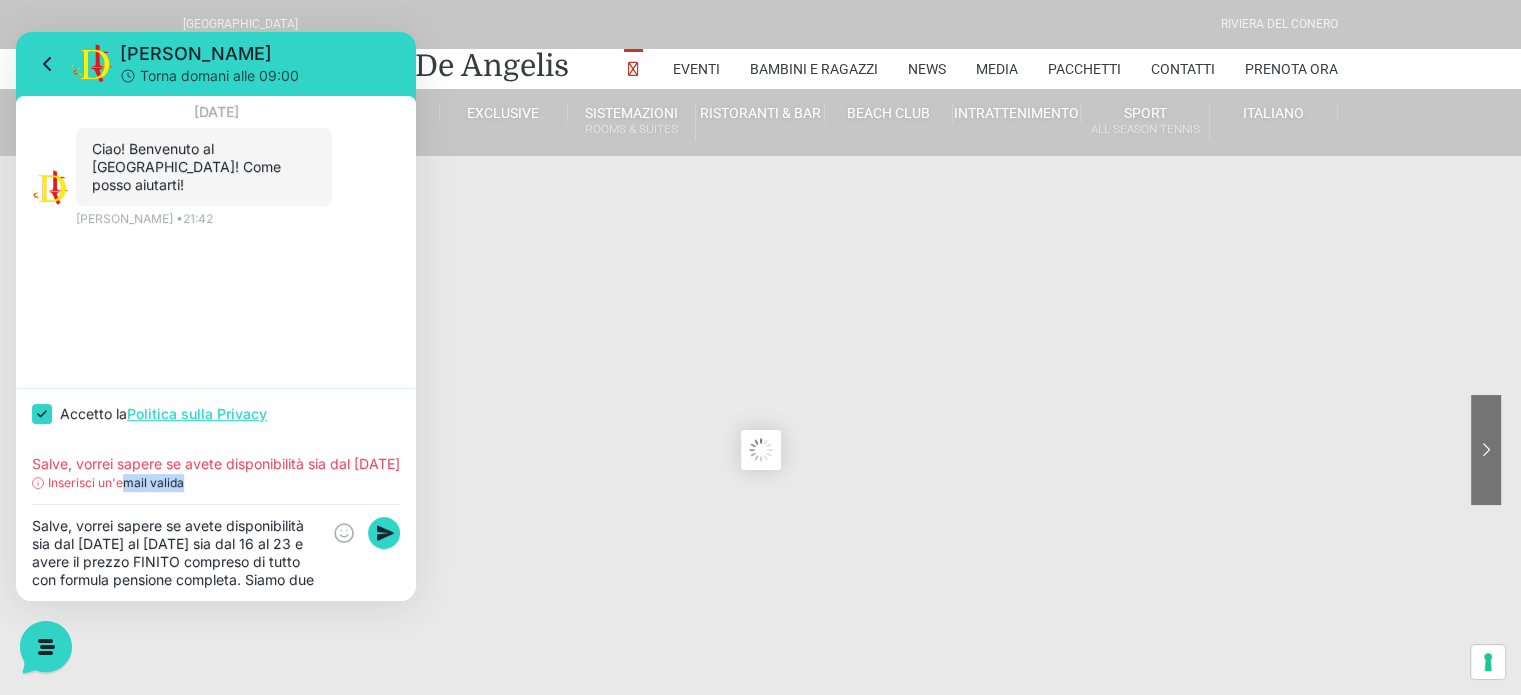 drag, startPoint x: 126, startPoint y: 480, endPoint x: 200, endPoint y: 493, distance: 75.13322 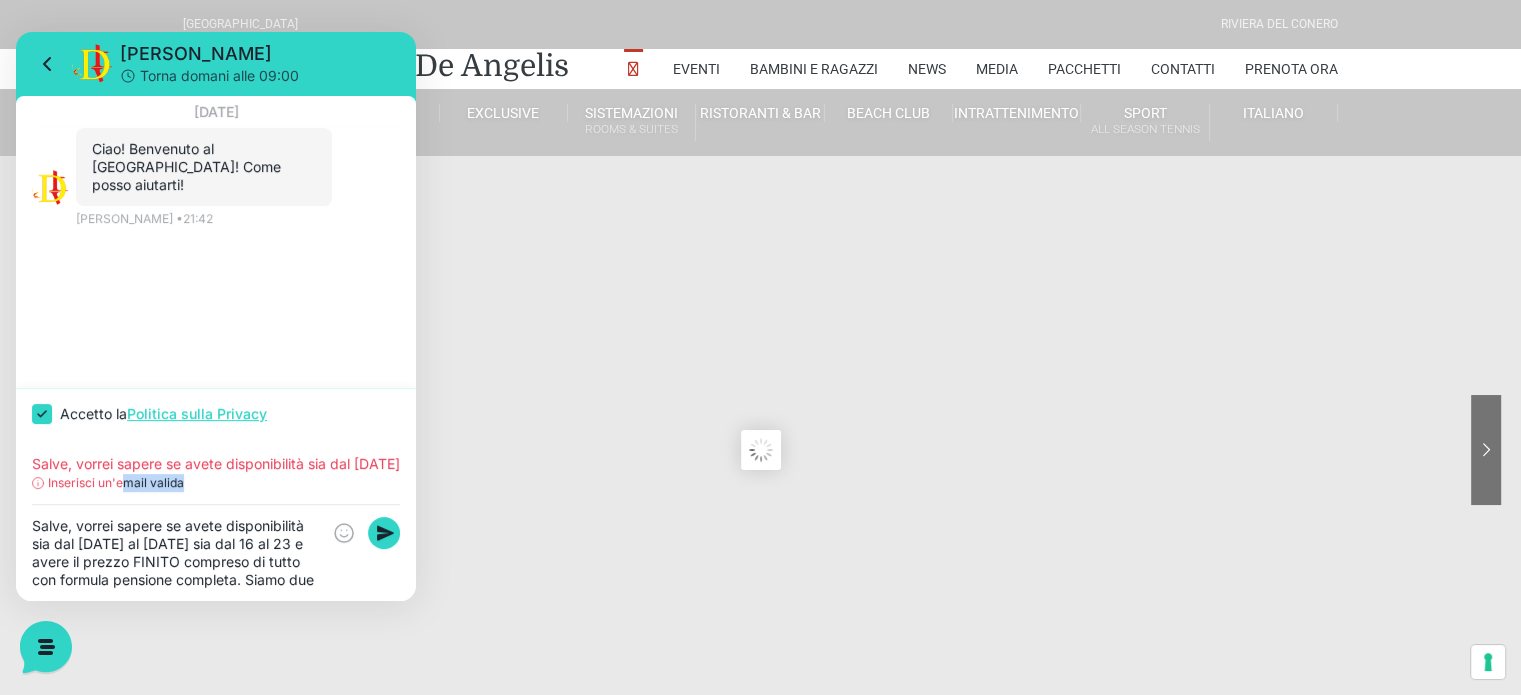 click on "Salve, vorrei sapere se avete disponibilità sia dal [DATE] al [DATE] sia dal 16 al 23 e avere il prezzo FINITO compreso di tutto con formula pensione completa. Siamo due adulti. Grazie [PERSON_NAME] un'email valida" at bounding box center [216, 472] 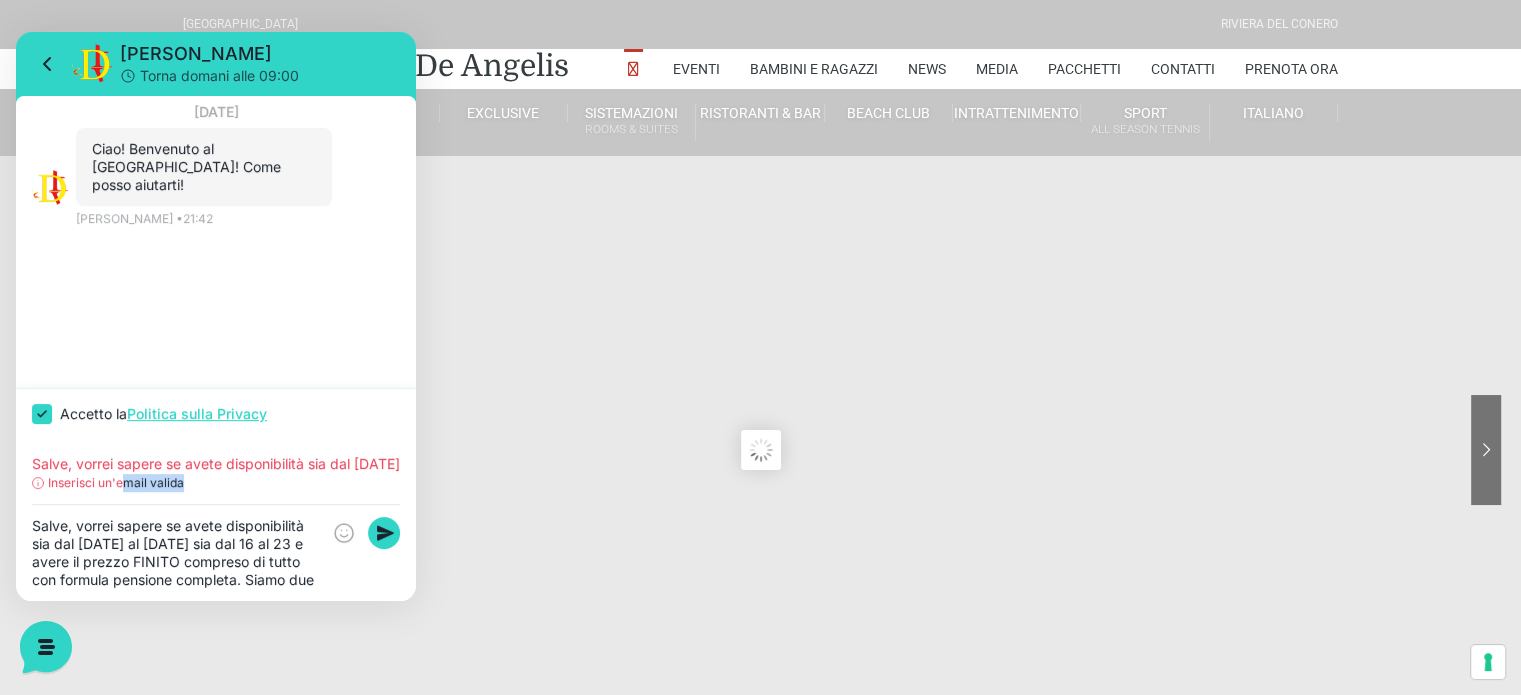 click on "Inserisci un'email valida" at bounding box center (216, 483) 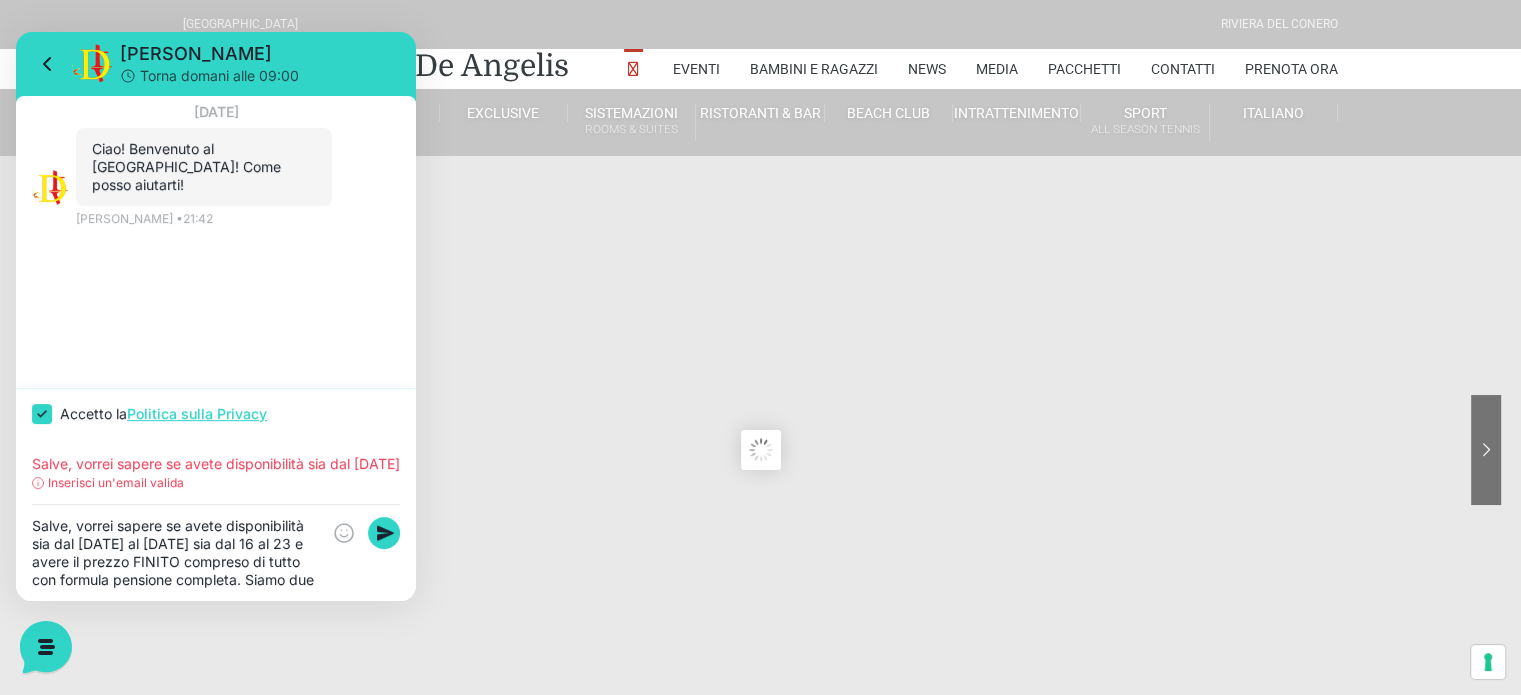 click on "Salve, vorrei sapere se avete disponibilità sia dal [DATE] al [DATE] sia dal 16 al 23 e avere il prezzo FINITO compreso di tutto con formula pensione completa. Siamo due adulti. Grazie [PERSON_NAME] un'email valida" at bounding box center (216, 472) 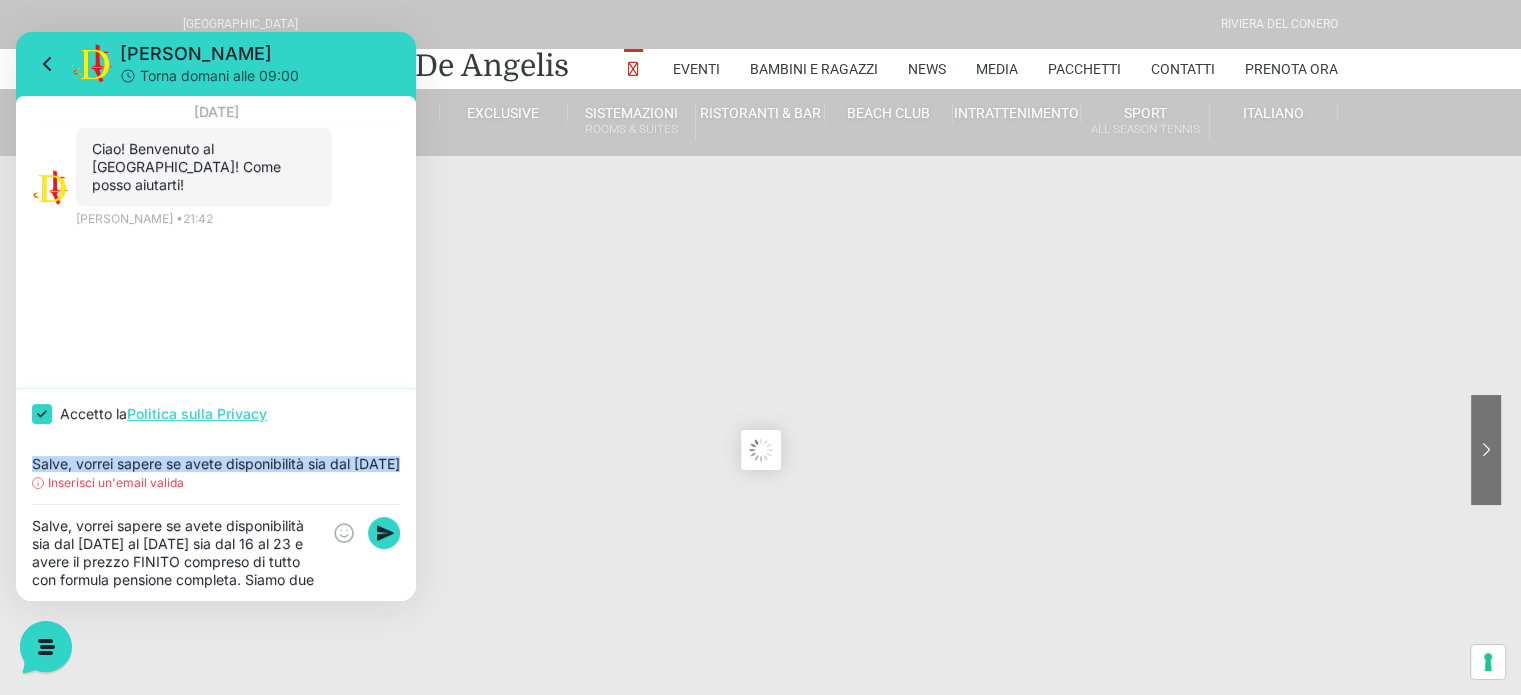 click on "Salve, vorrei sapere se avete disponibilità sia dal [DATE] al [DATE] sia dal 16 al 23 e avere il prezzo FINITO compreso di tutto con formula pensione completa. Siamo due adulti. Grazie [PERSON_NAME] un'email valida" at bounding box center [216, 472] 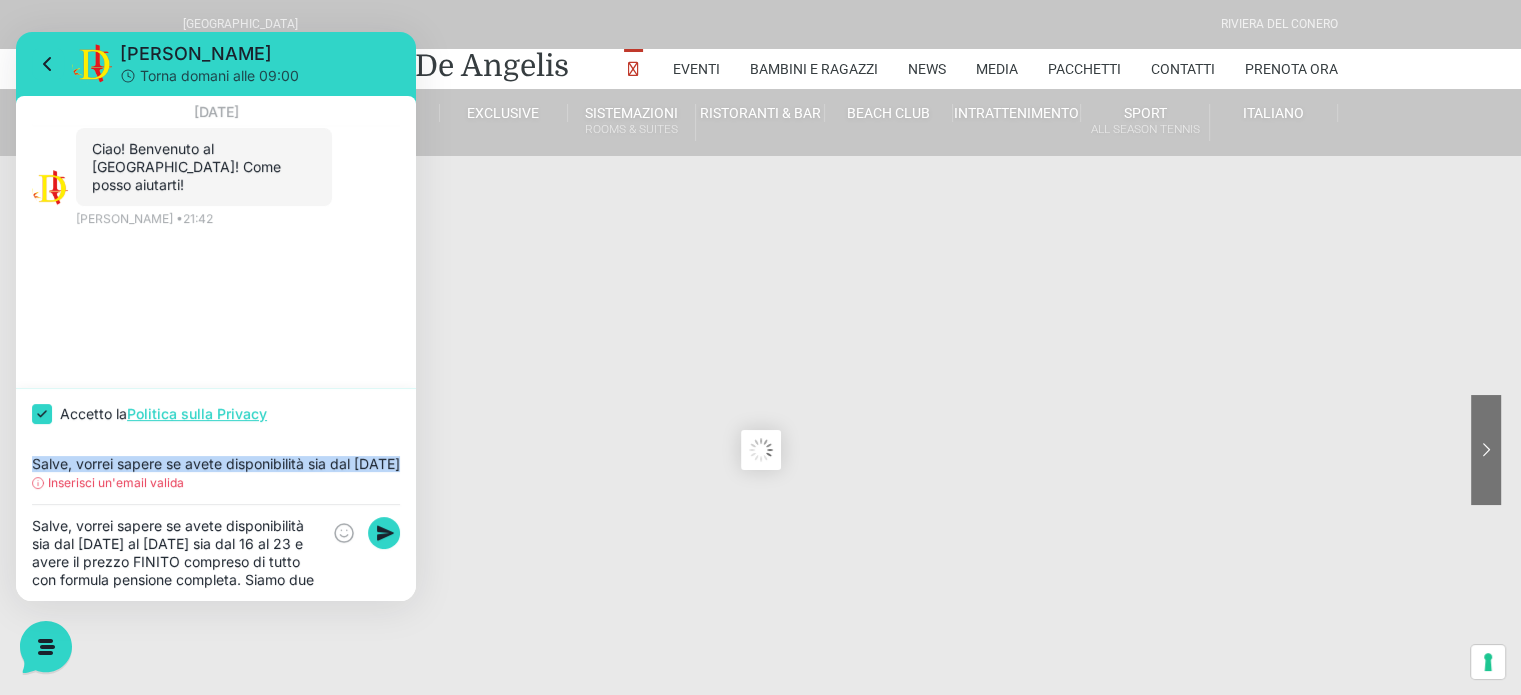 click on "Salve, vorrei sapere se avete disponibilità sia dal [DATE] al [DATE] sia dal 16 al 23 e avere il prezzo FINITO compreso di tutto con formula pensione completa. Siamo due adulti. Grazie [PERSON_NAME] un'email valida" at bounding box center (216, 472) 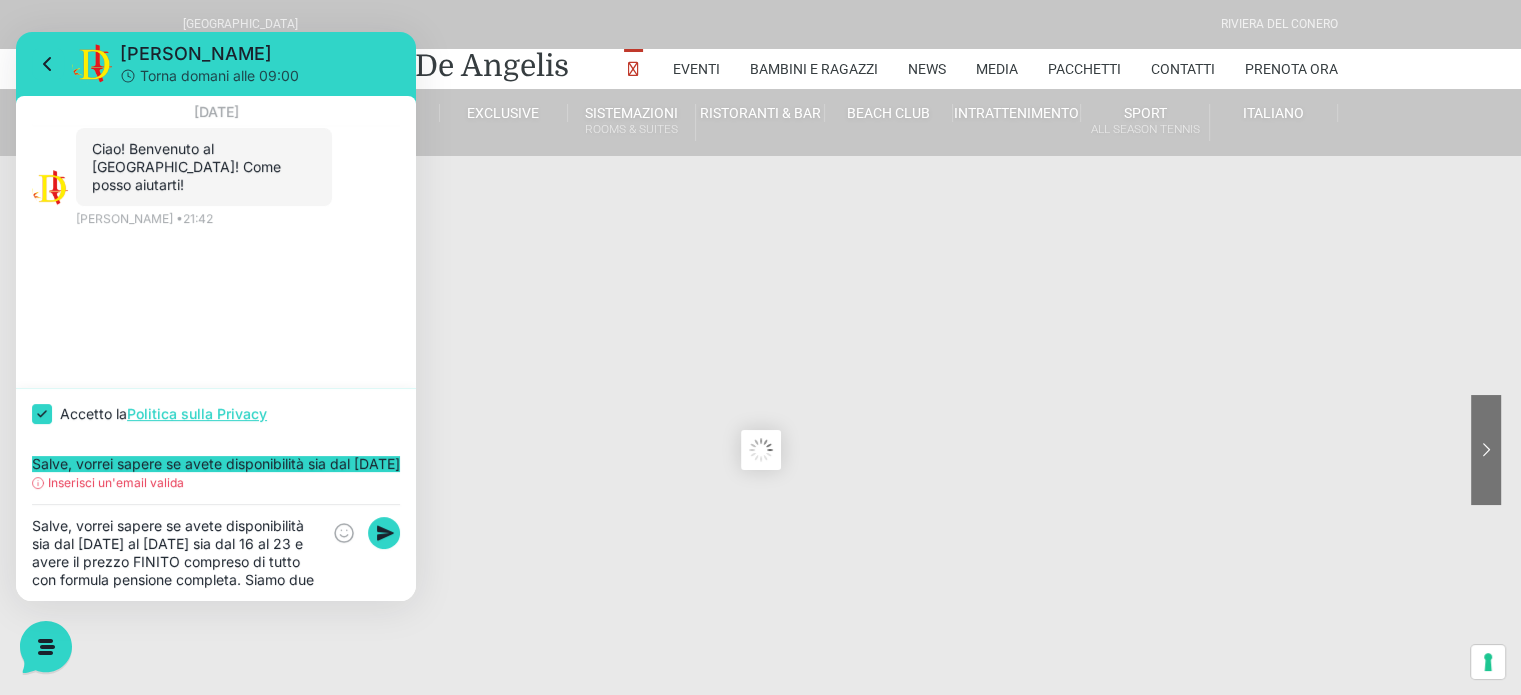 click 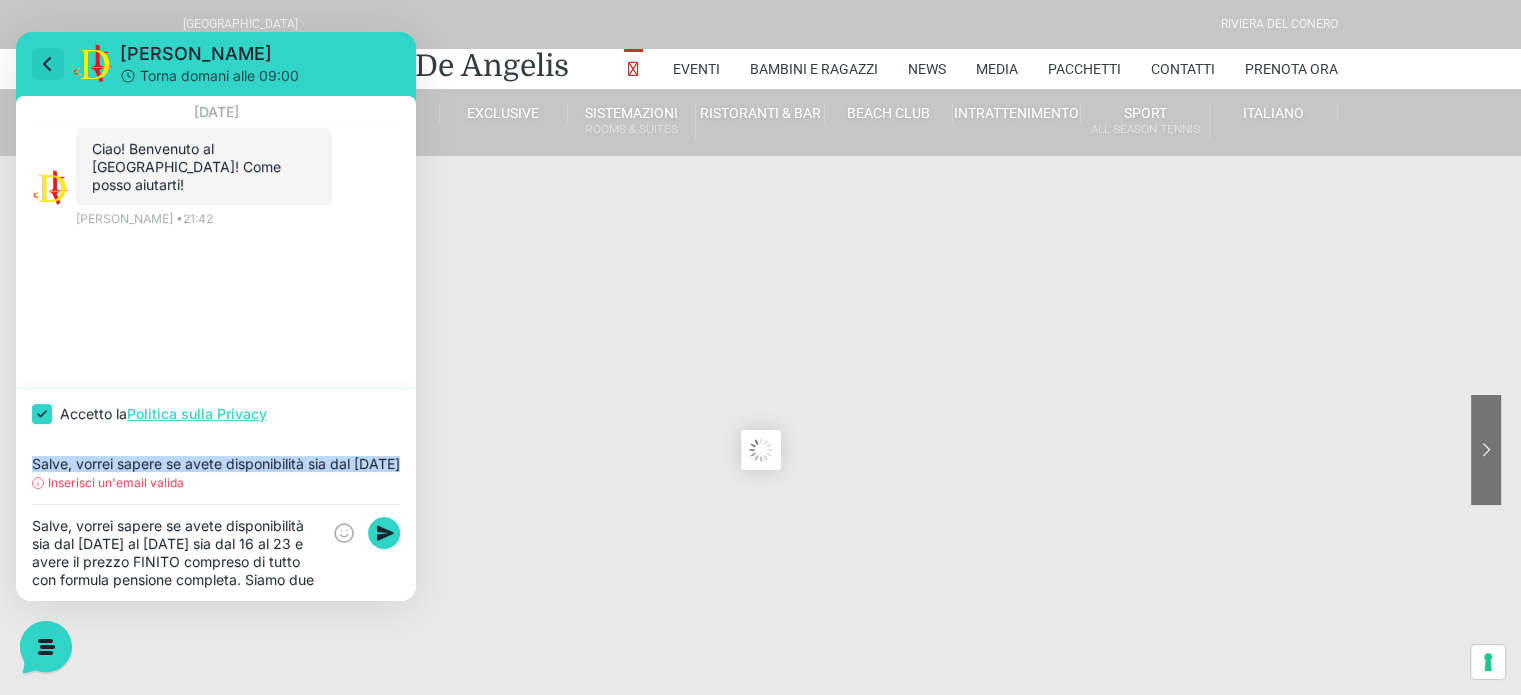 click 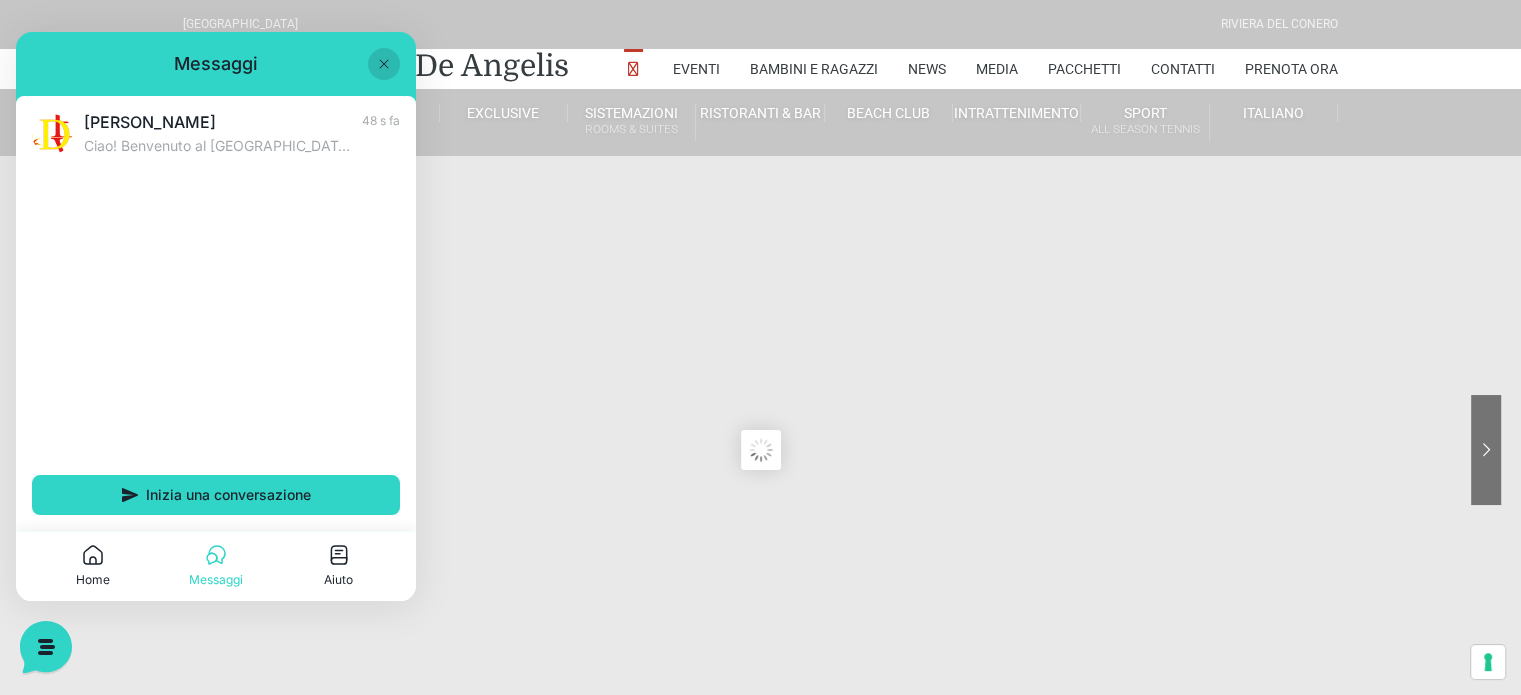 click at bounding box center [384, 64] 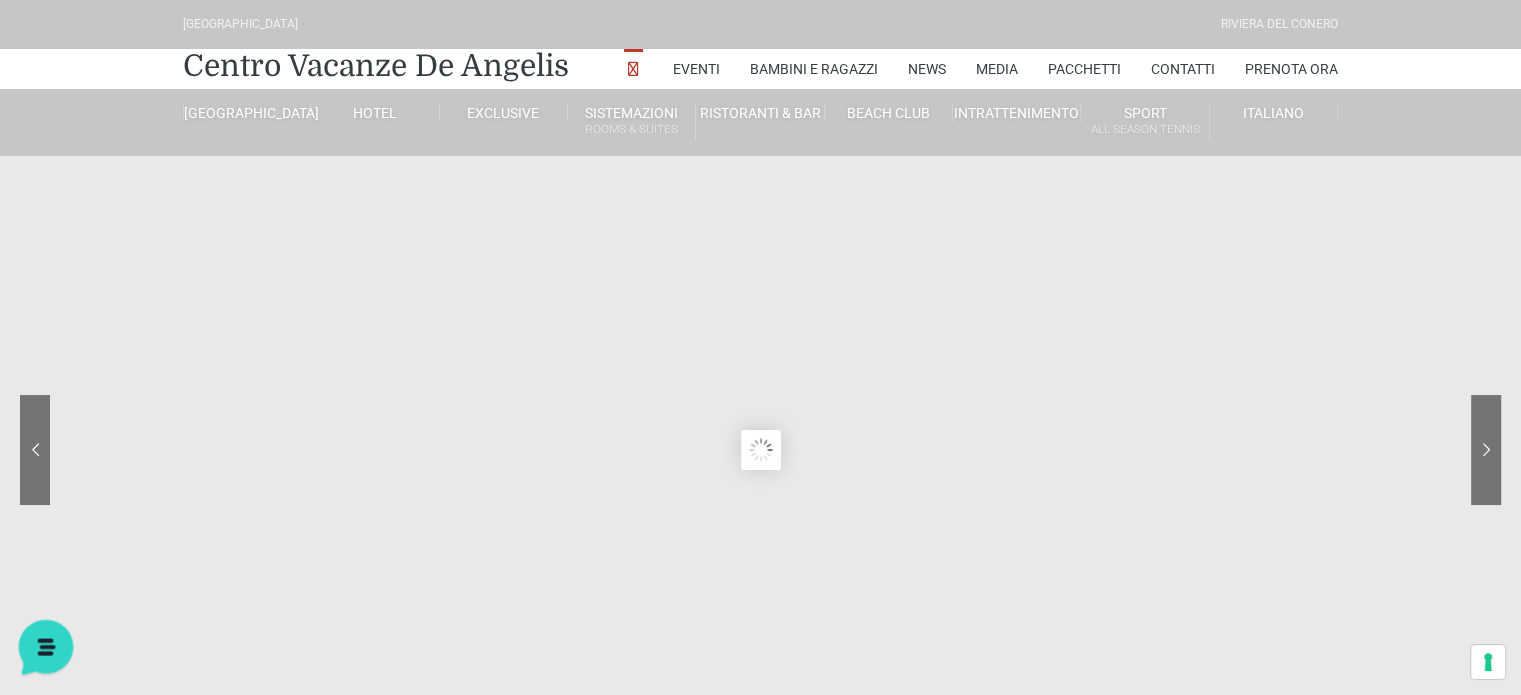 click 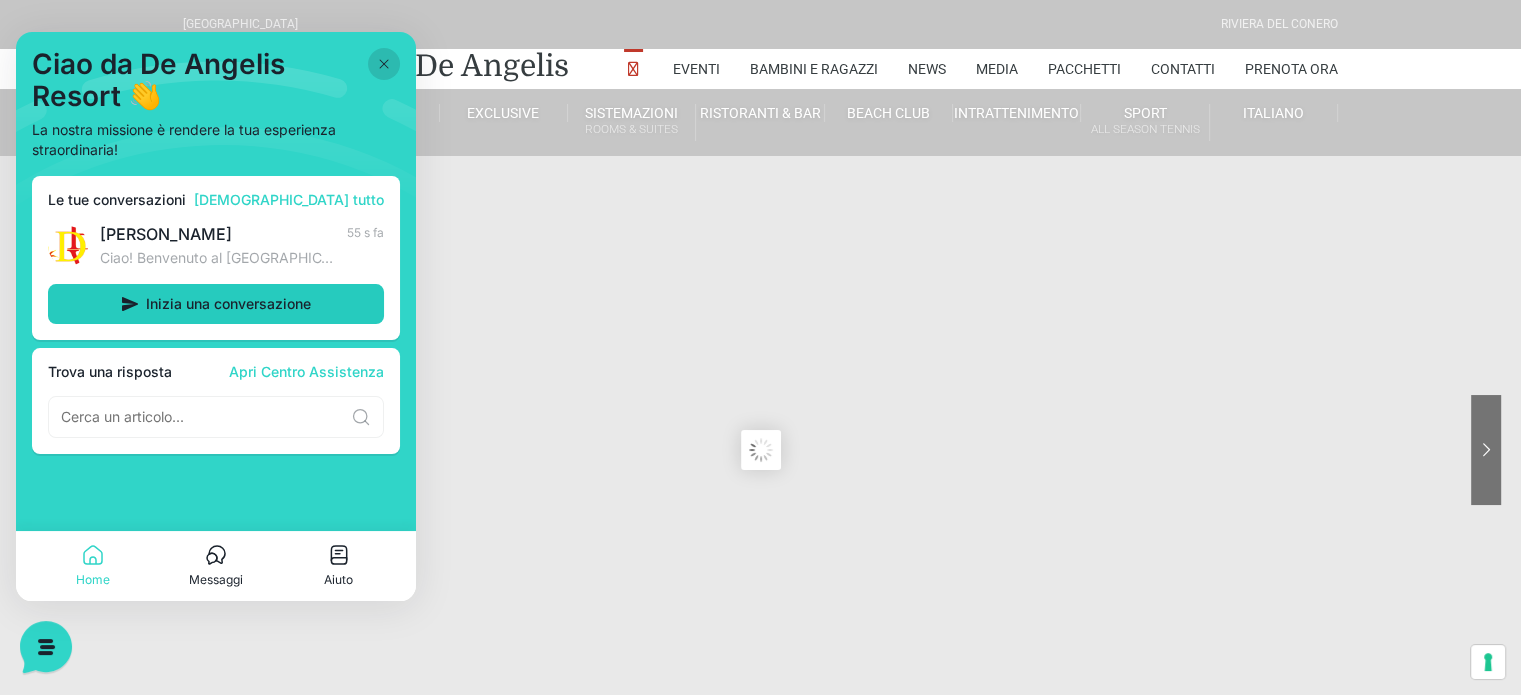 click on "Inizia una conversazione" at bounding box center [228, 304] 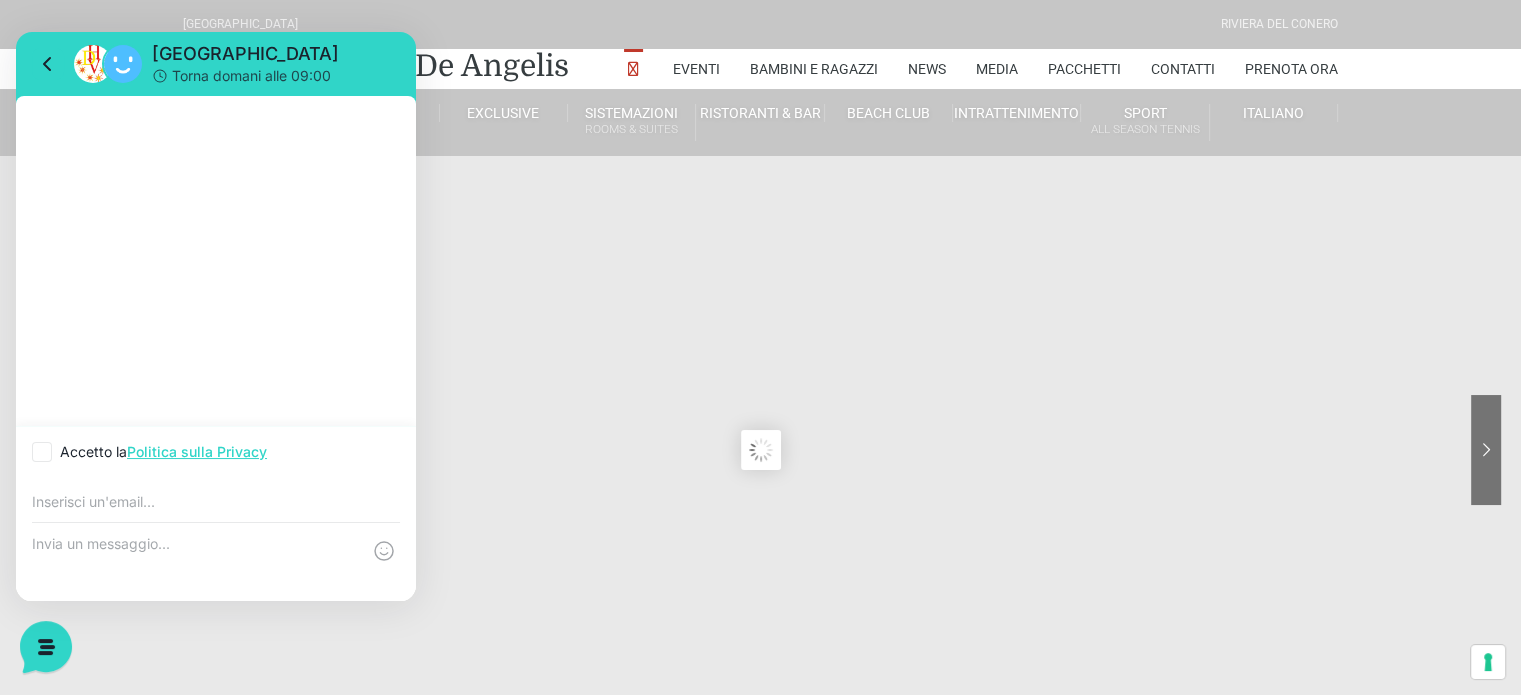 click 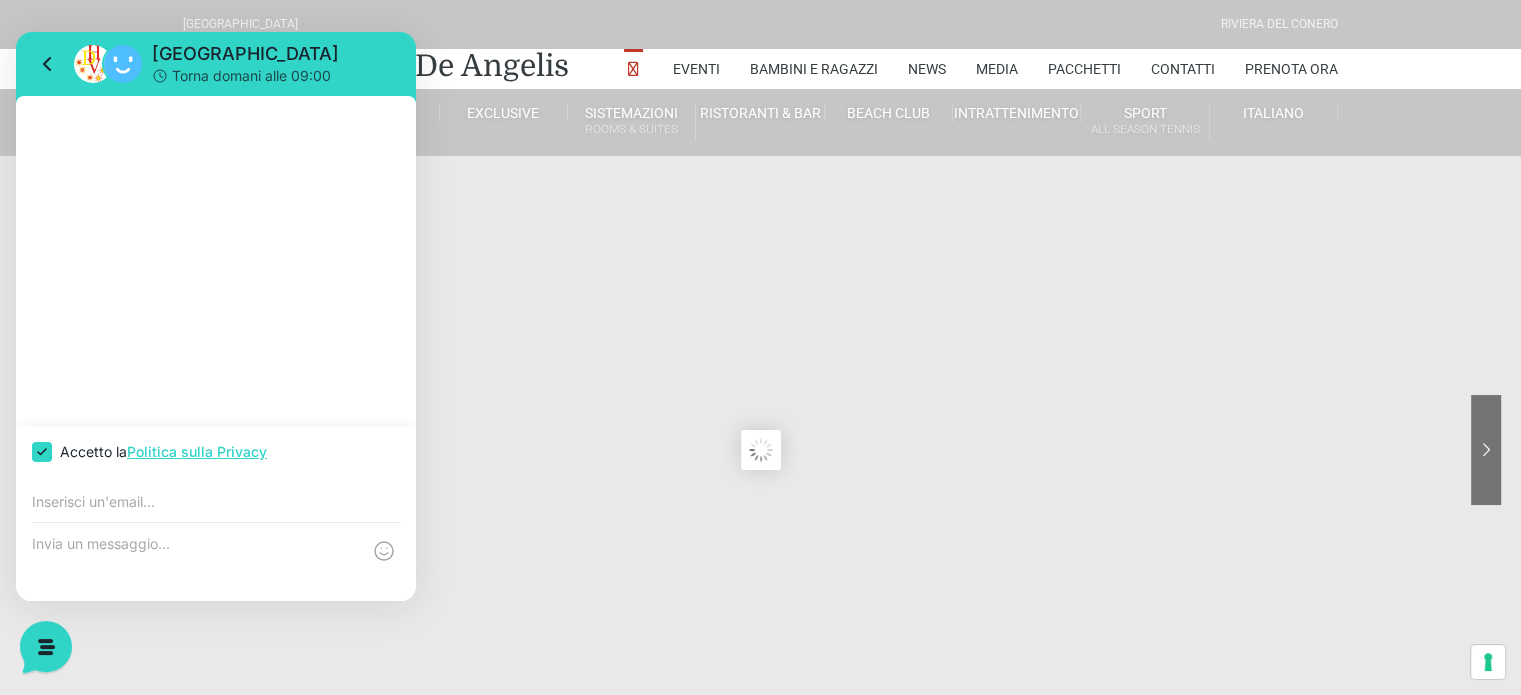 checkbox on "true" 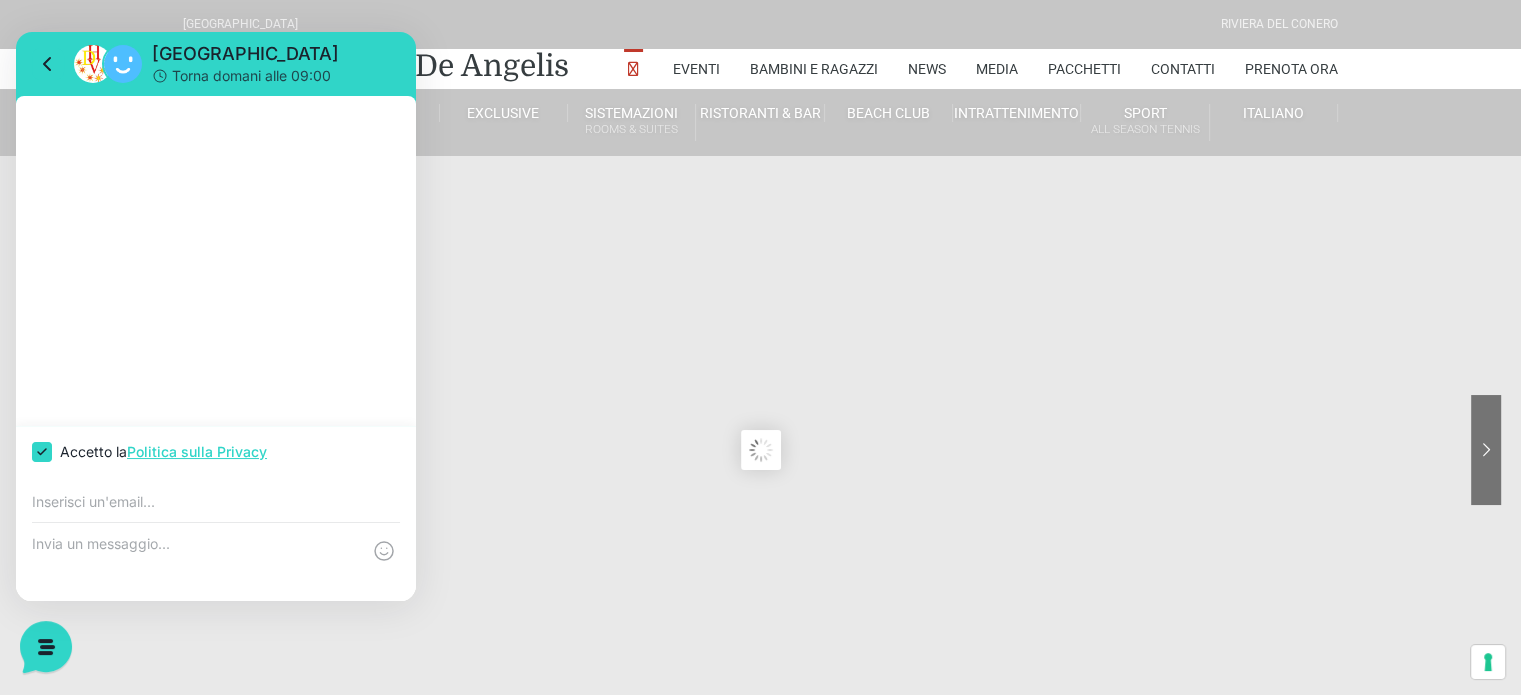 click at bounding box center (216, 502) 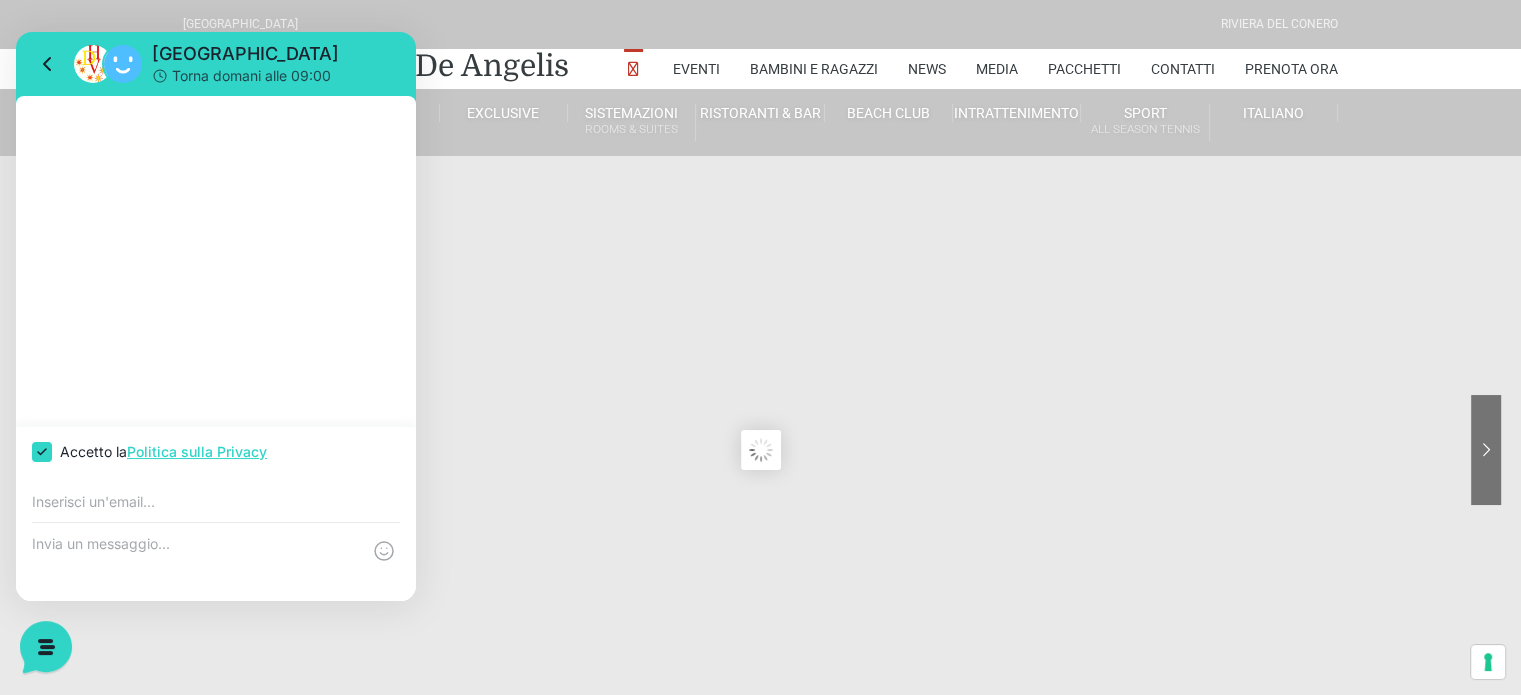 type on "[EMAIL_ADDRESS][DOMAIN_NAME]" 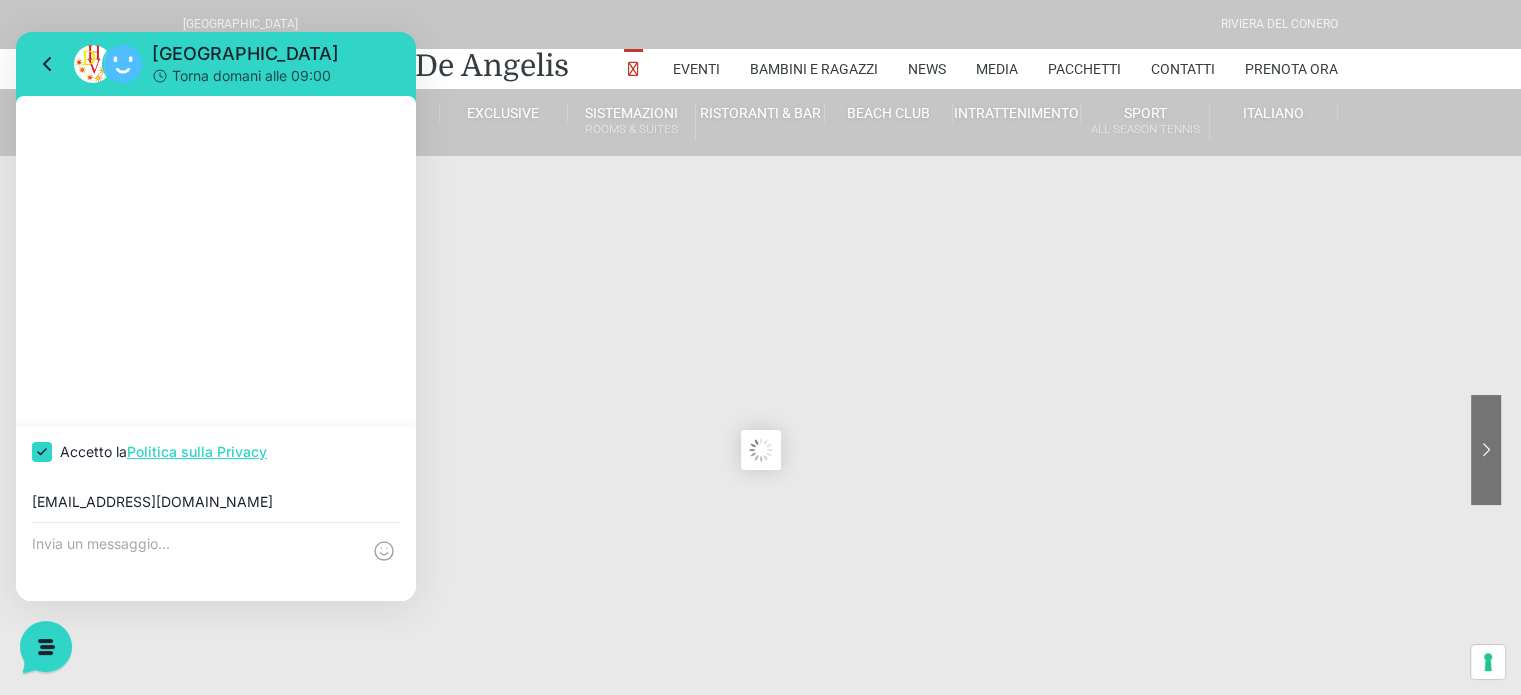 click at bounding box center [196, 562] 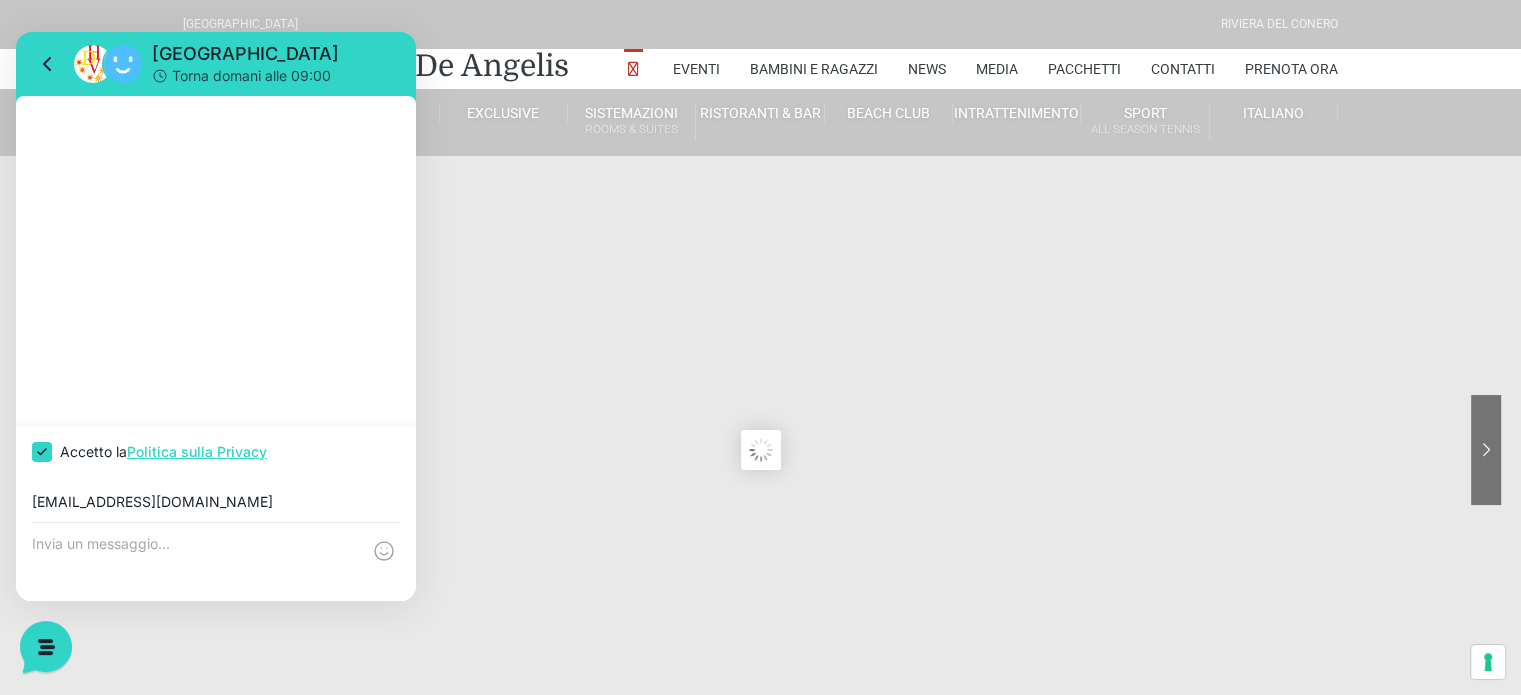 paste on "Salve, vorrei sapere se avete disponibilità sia dal [DATE] al [DATE] sia dal 16 al 23 e avere il prezzo FINITO compreso di tutto con formula pensione completa. Siamo due adulti. Grazie" 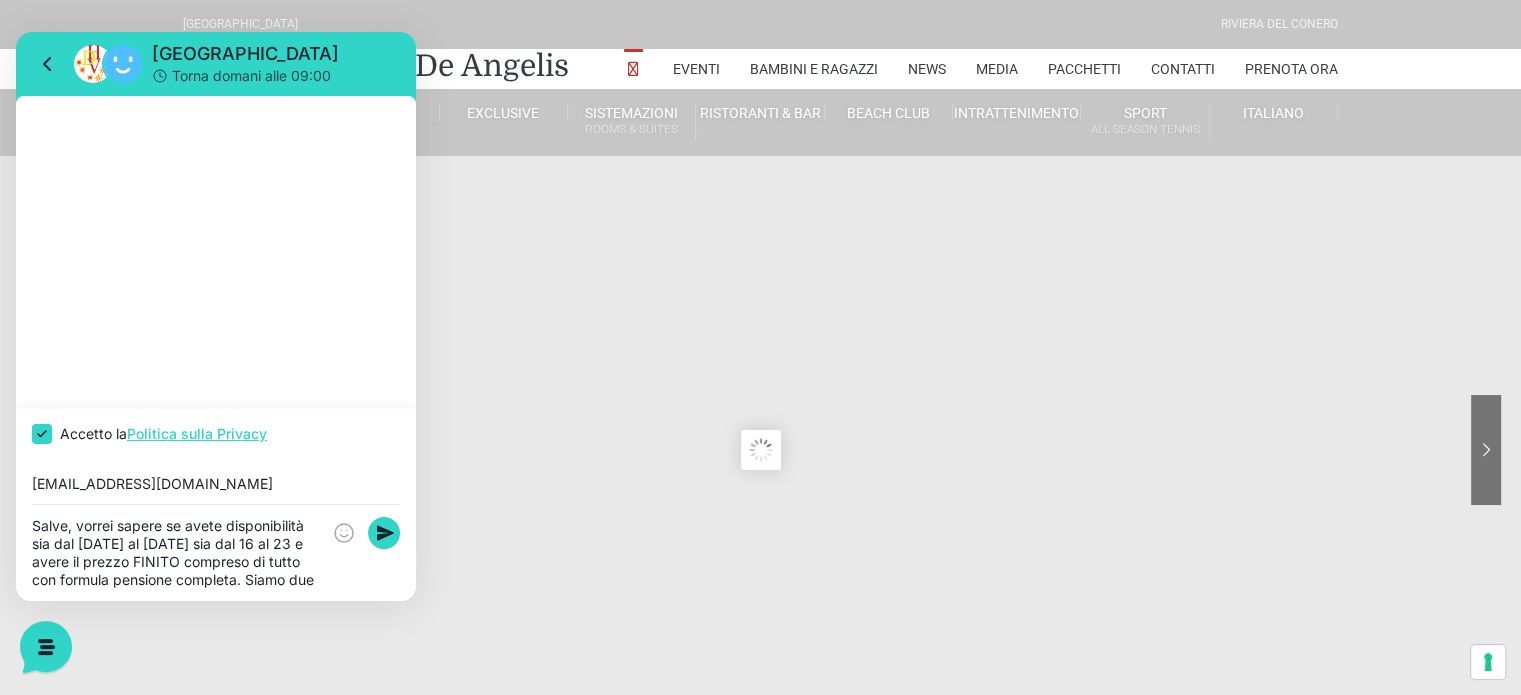 scroll, scrollTop: 16, scrollLeft: 0, axis: vertical 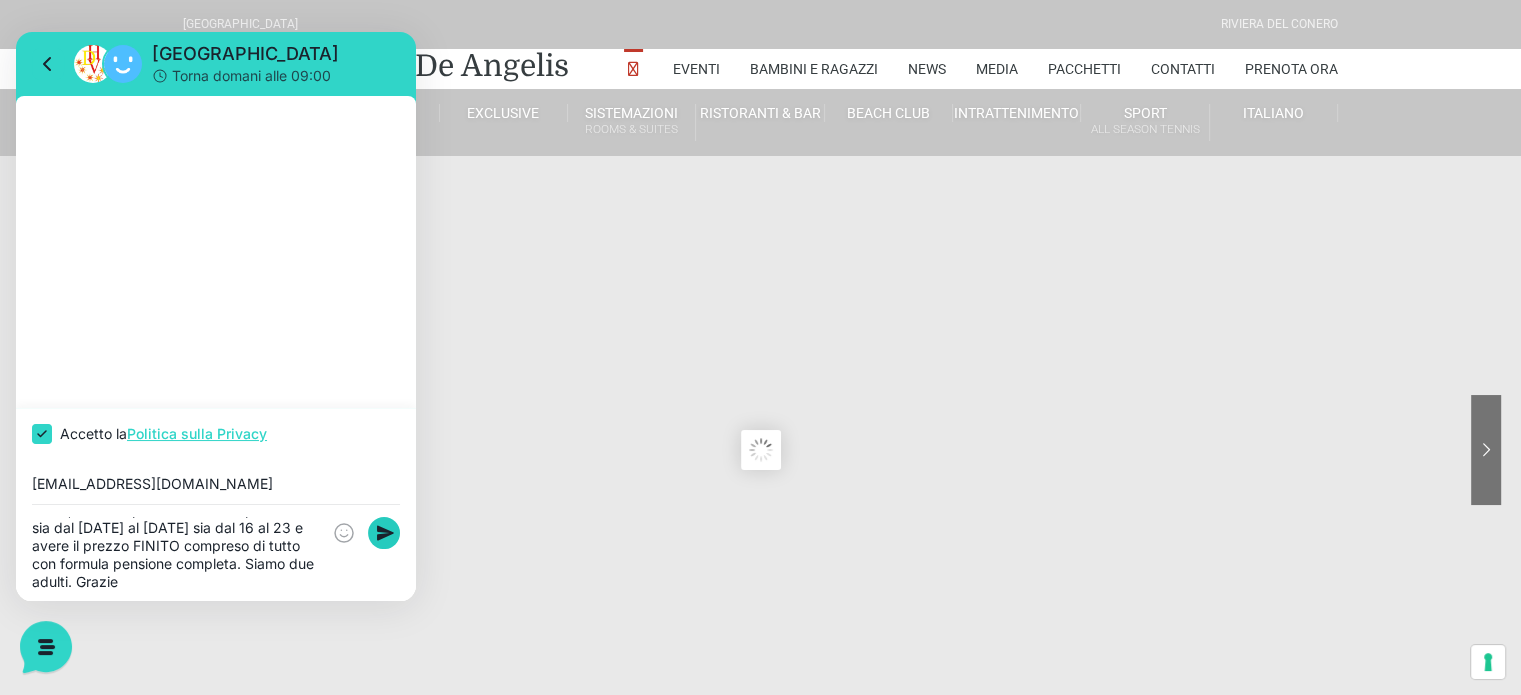 type on "Salve, vorrei sapere se avete disponibilità sia dal [DATE] al [DATE] sia dal 16 al 23 e avere il prezzo FINITO compreso di tutto con formula pensione completa. Siamo due adulti. Grazie" 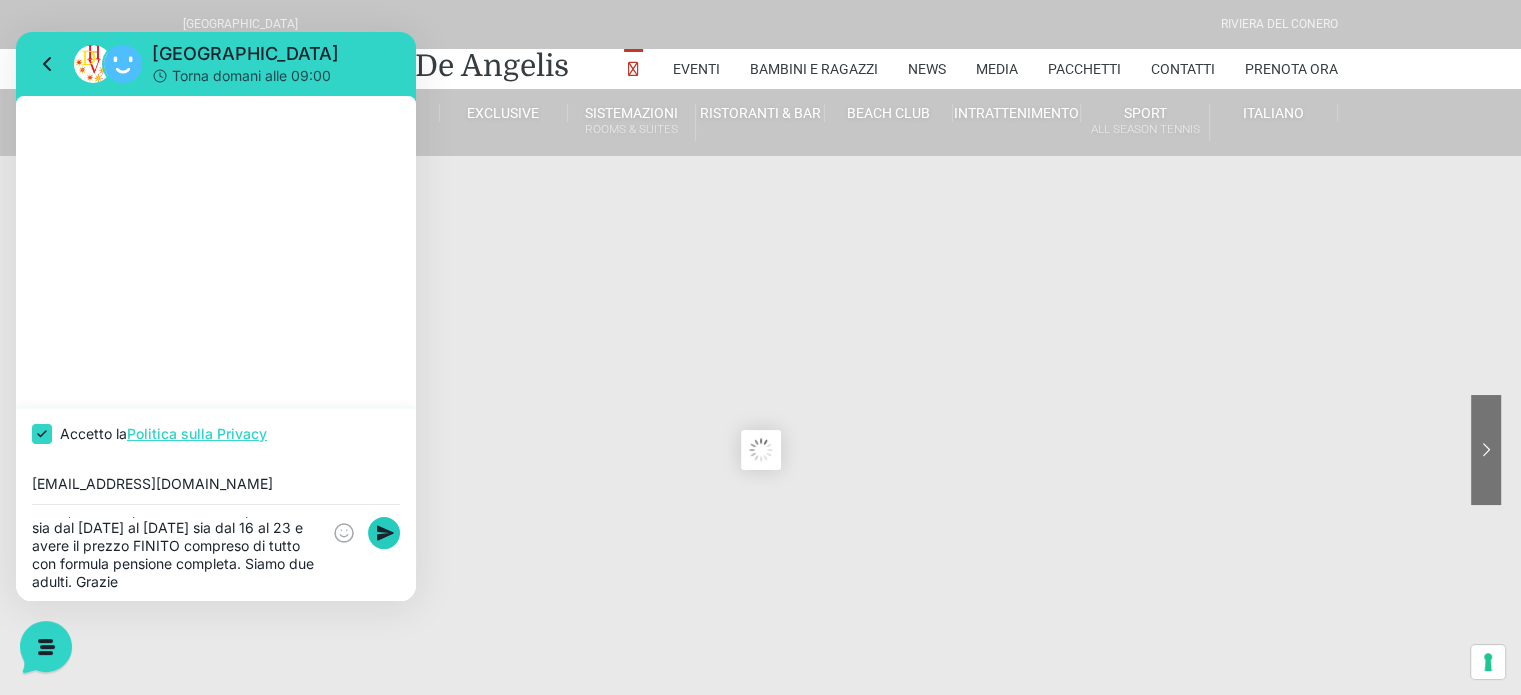 click 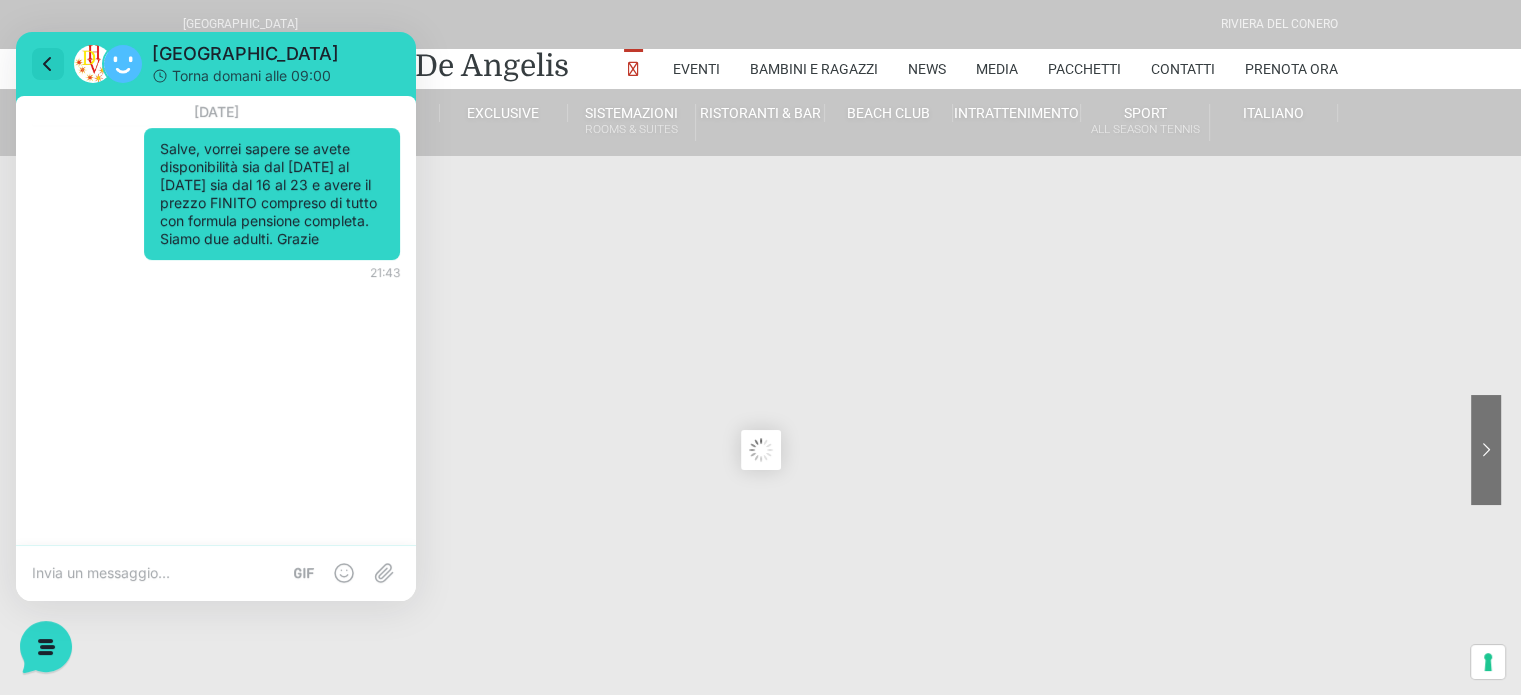 click 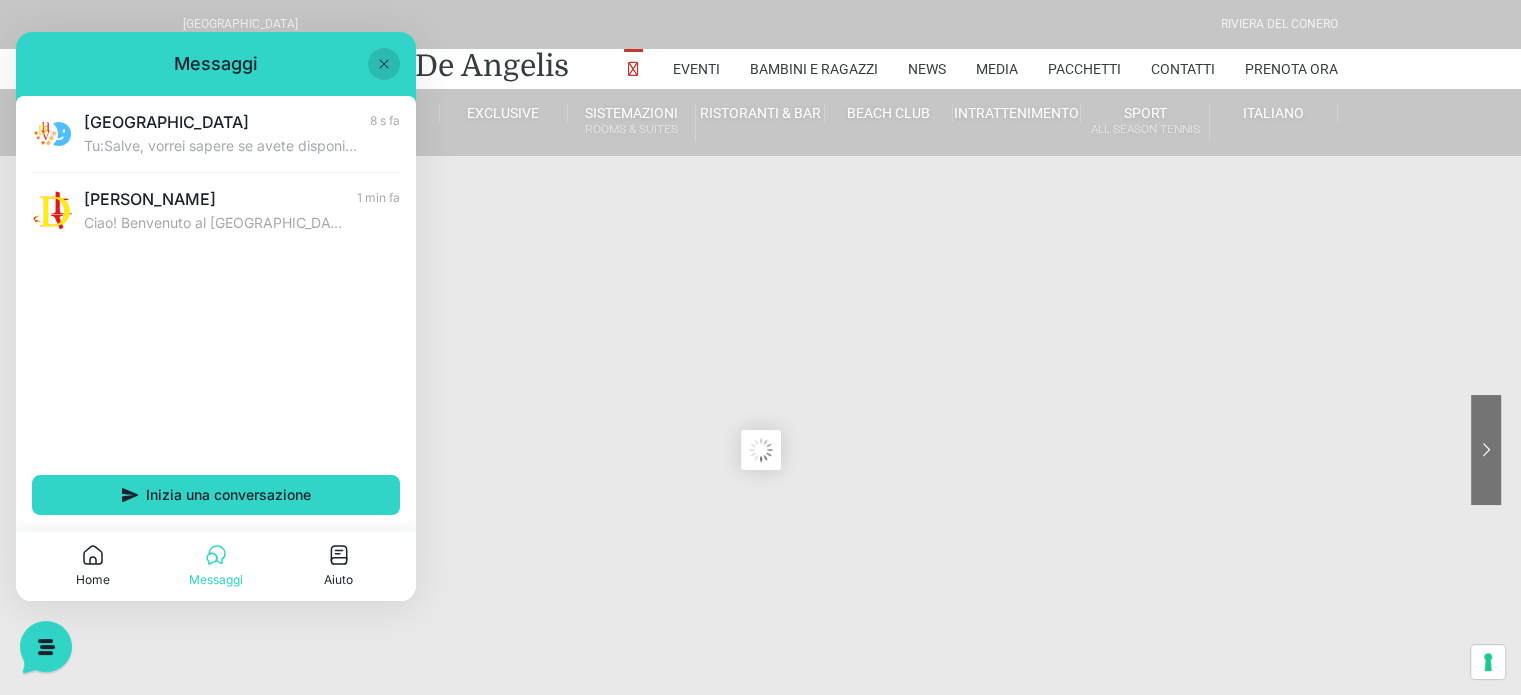 click 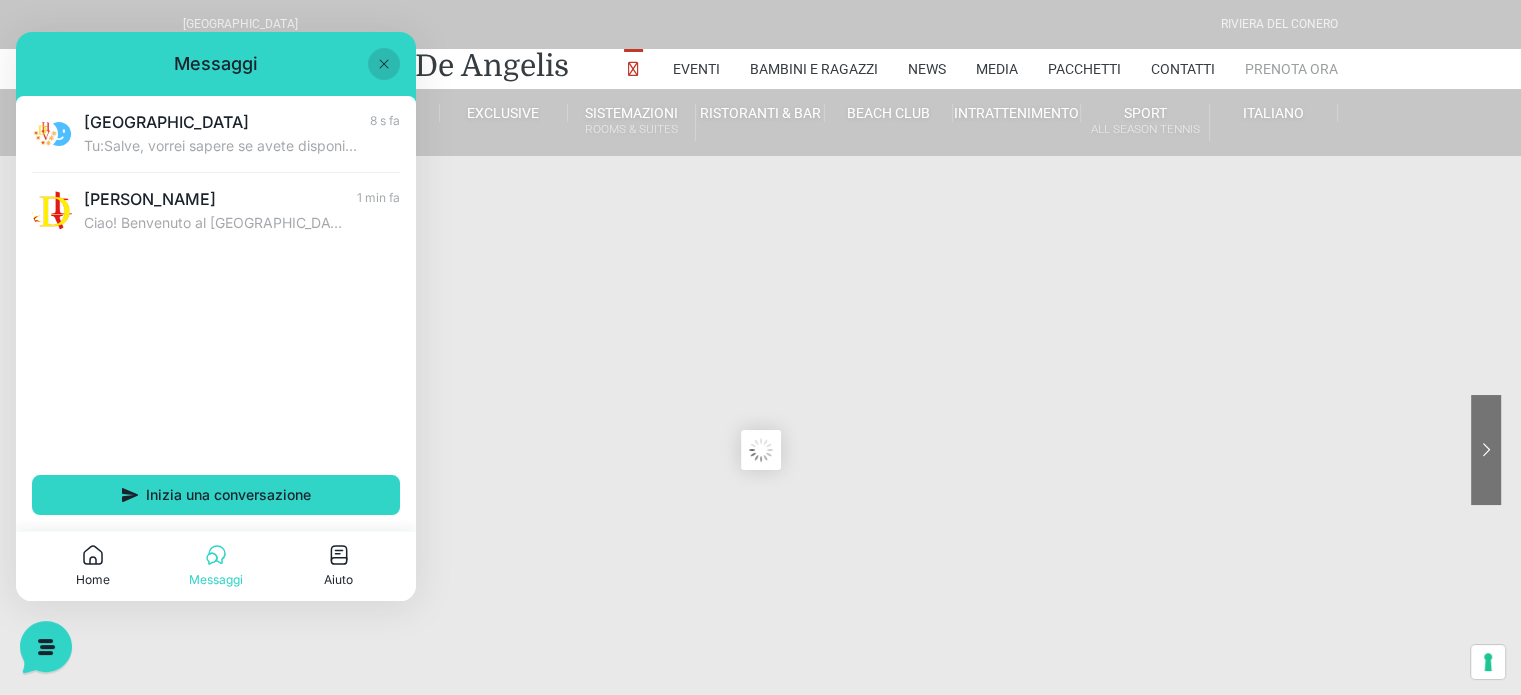 click on "Prenota Ora" at bounding box center (1291, 69) 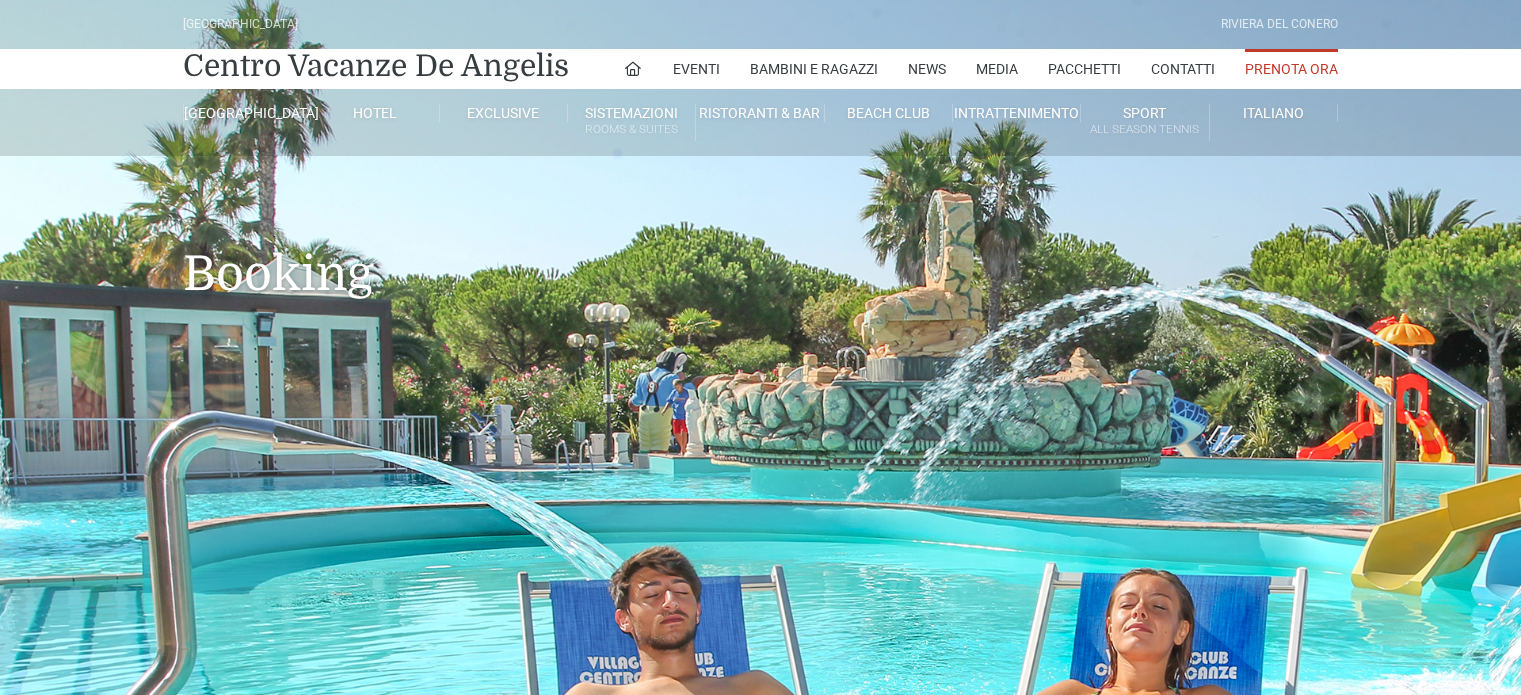scroll, scrollTop: 0, scrollLeft: 0, axis: both 